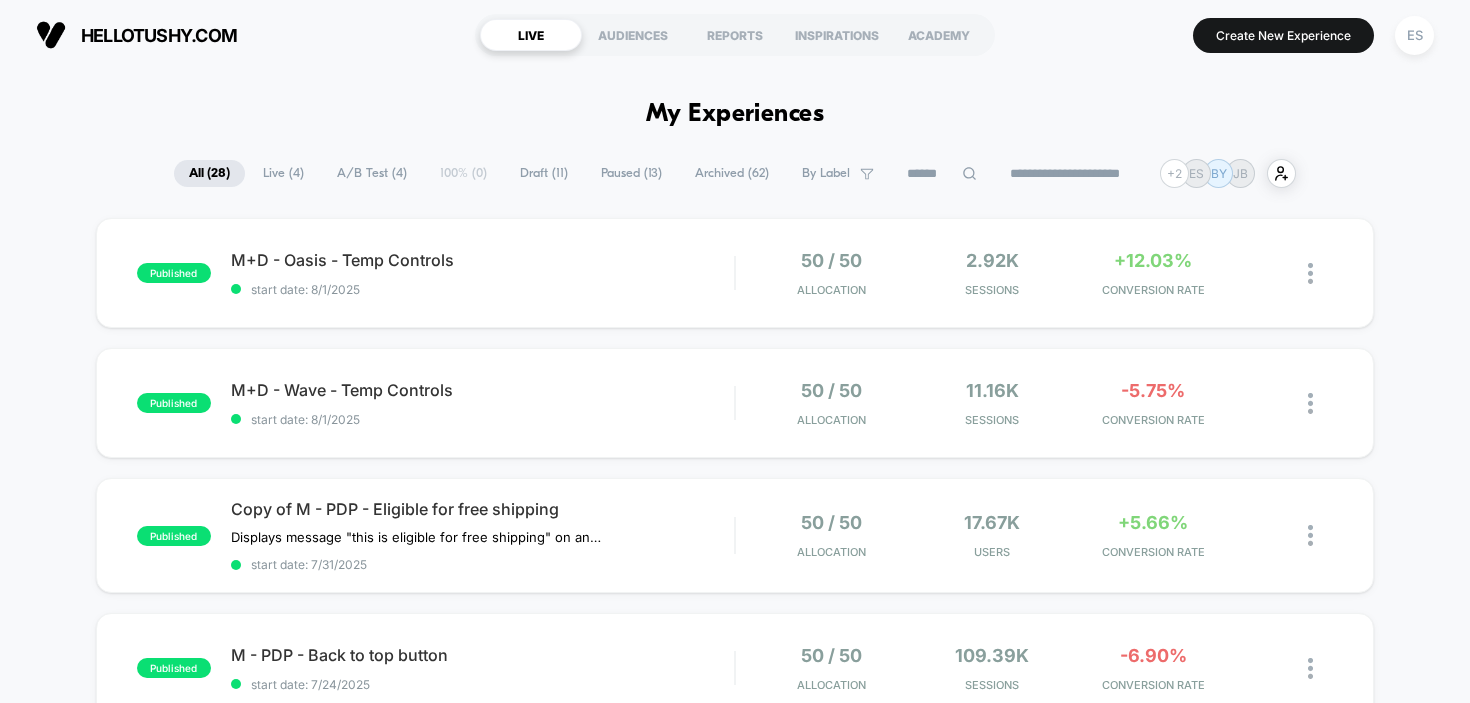 scroll, scrollTop: 0, scrollLeft: 0, axis: both 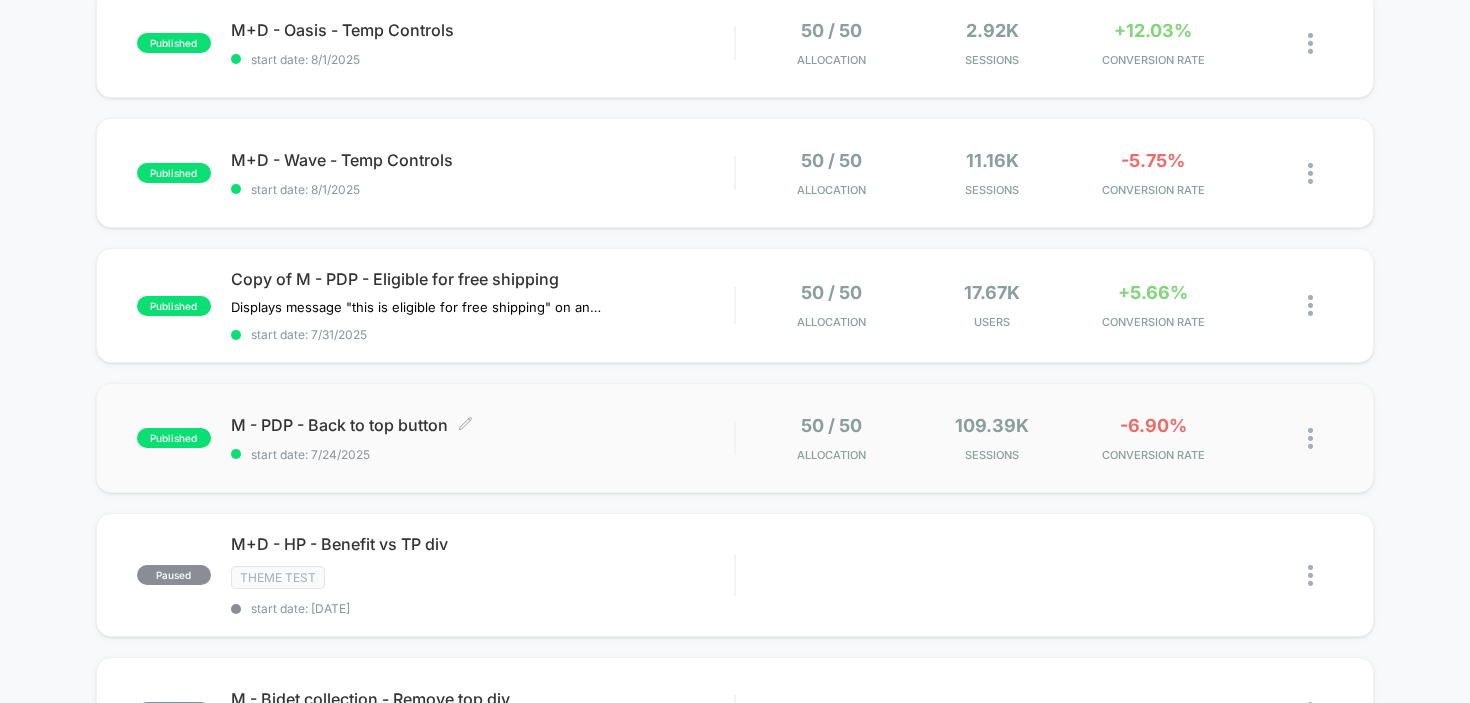 click on "M - PDP - Back to top button Click to edit experience details" at bounding box center [483, 425] 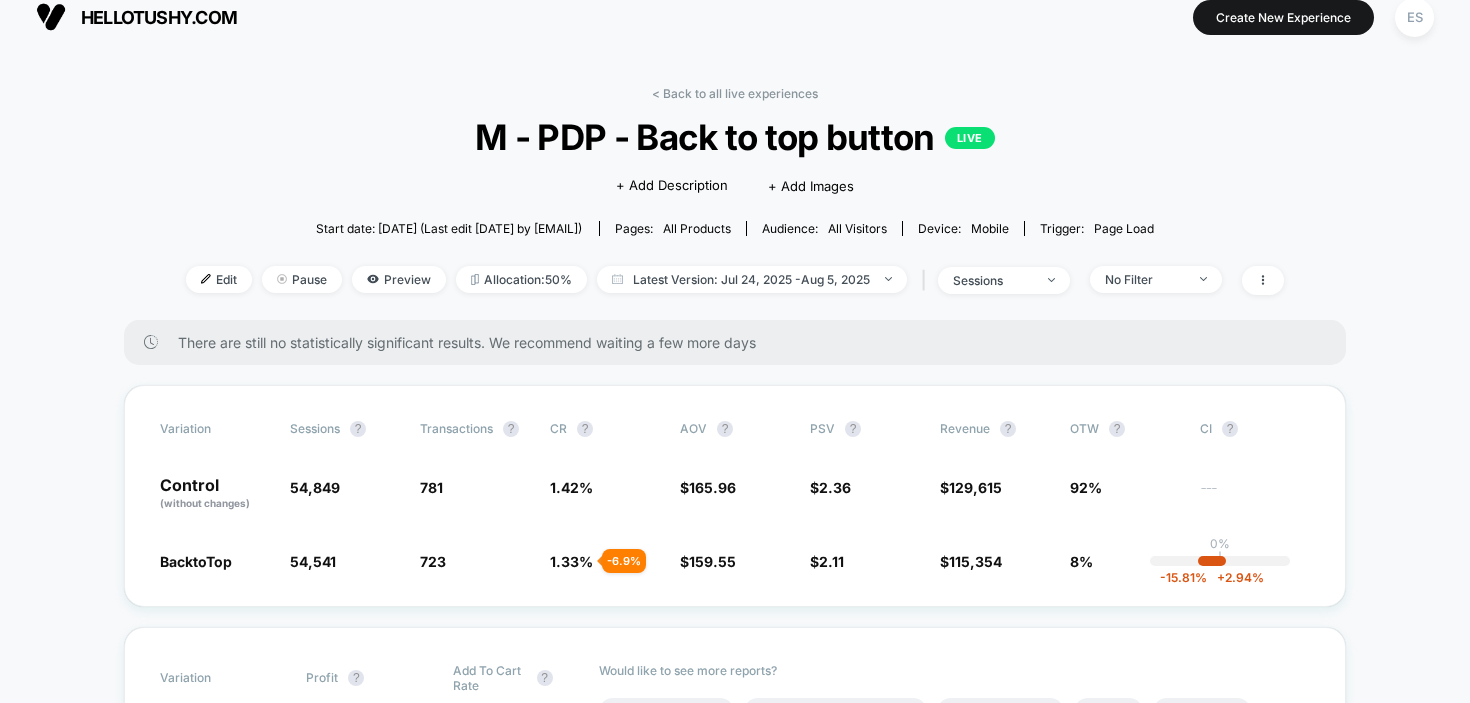scroll, scrollTop: 41, scrollLeft: 0, axis: vertical 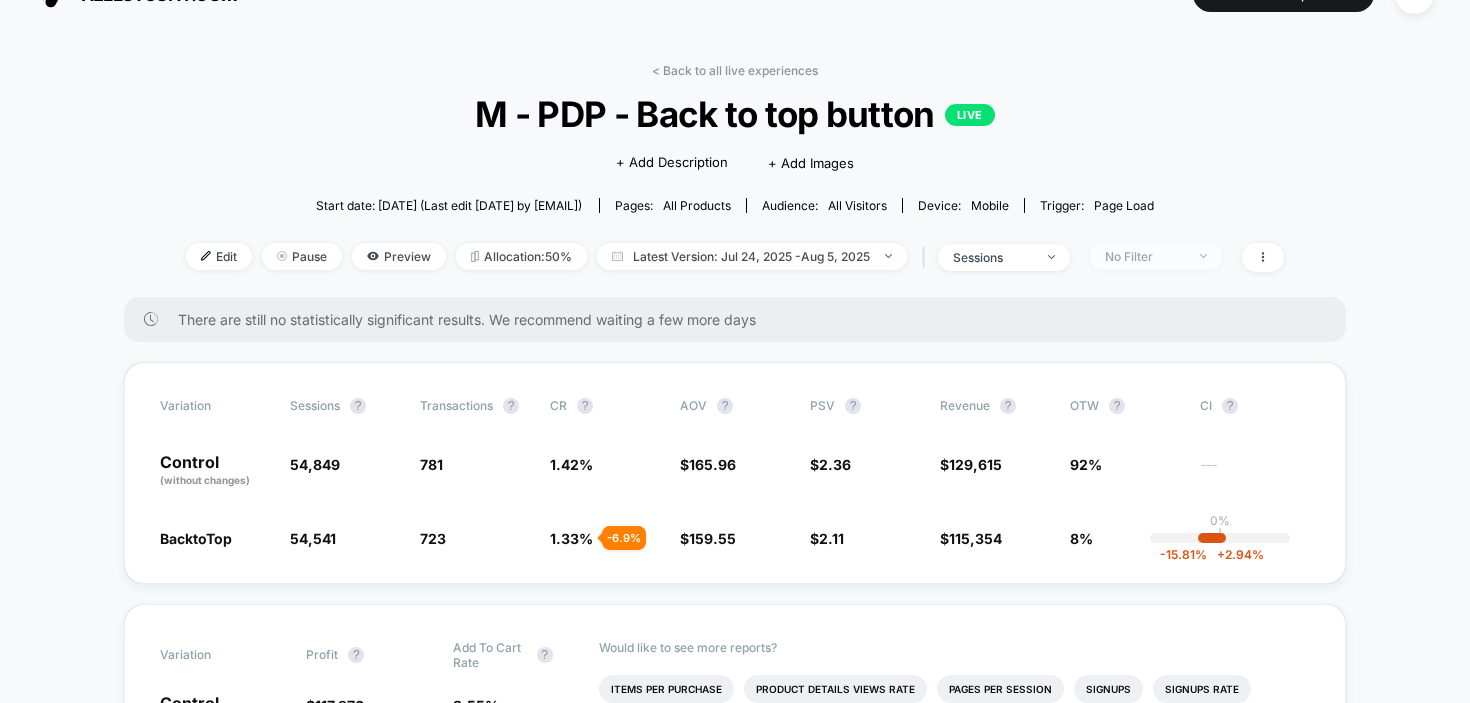 click on "No Filter" at bounding box center [1156, 256] 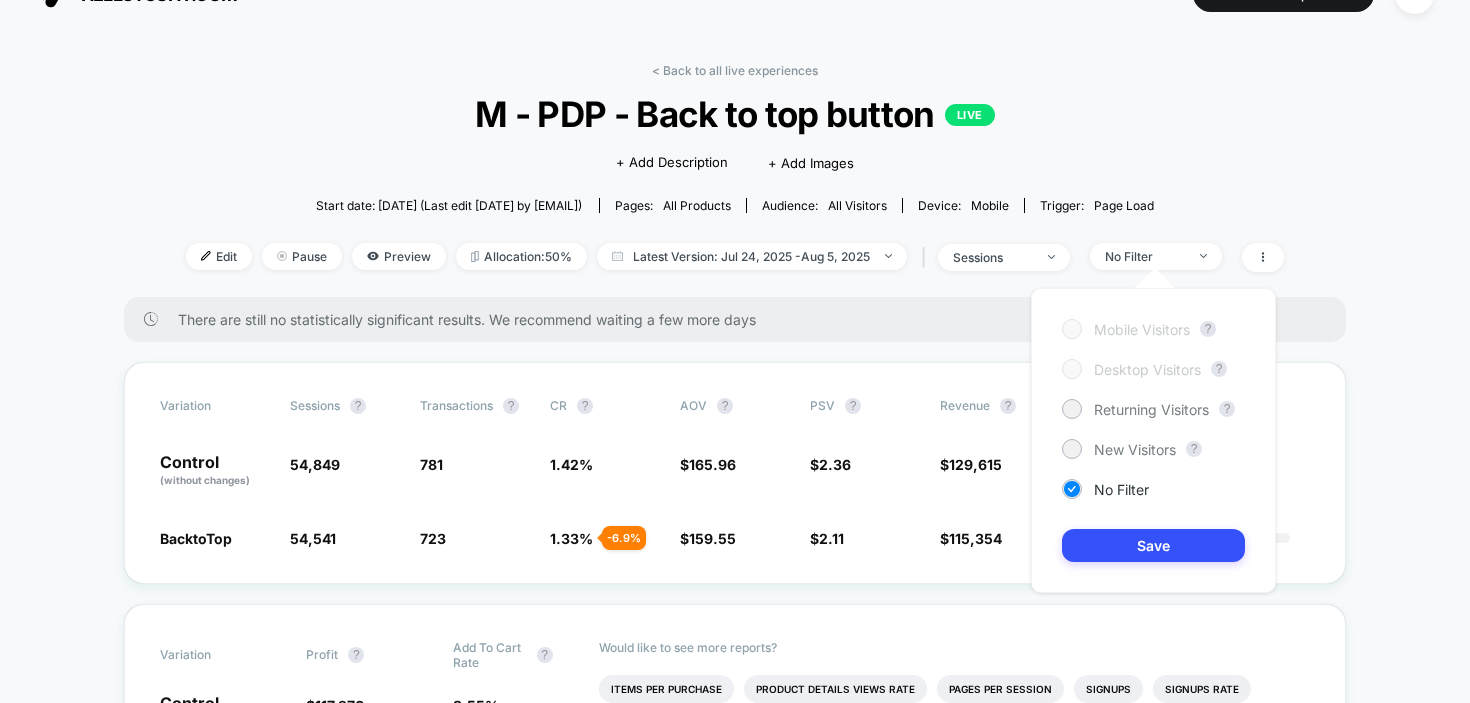 click on "< Back to all live experiences  M - PDP - Back to top button LIVE Click to edit experience details + Add Description + Add Images Start date: [DATE] (Last edit [DATE] by [EMAIL]) Pages: all products Audience: All Visitors Device: mobile Trigger: Page Load Edit Pause  Preview Allocation:  50% Latest Version:     [DATE]    -    [DATE] |   sessions   No Filter" at bounding box center [735, 180] 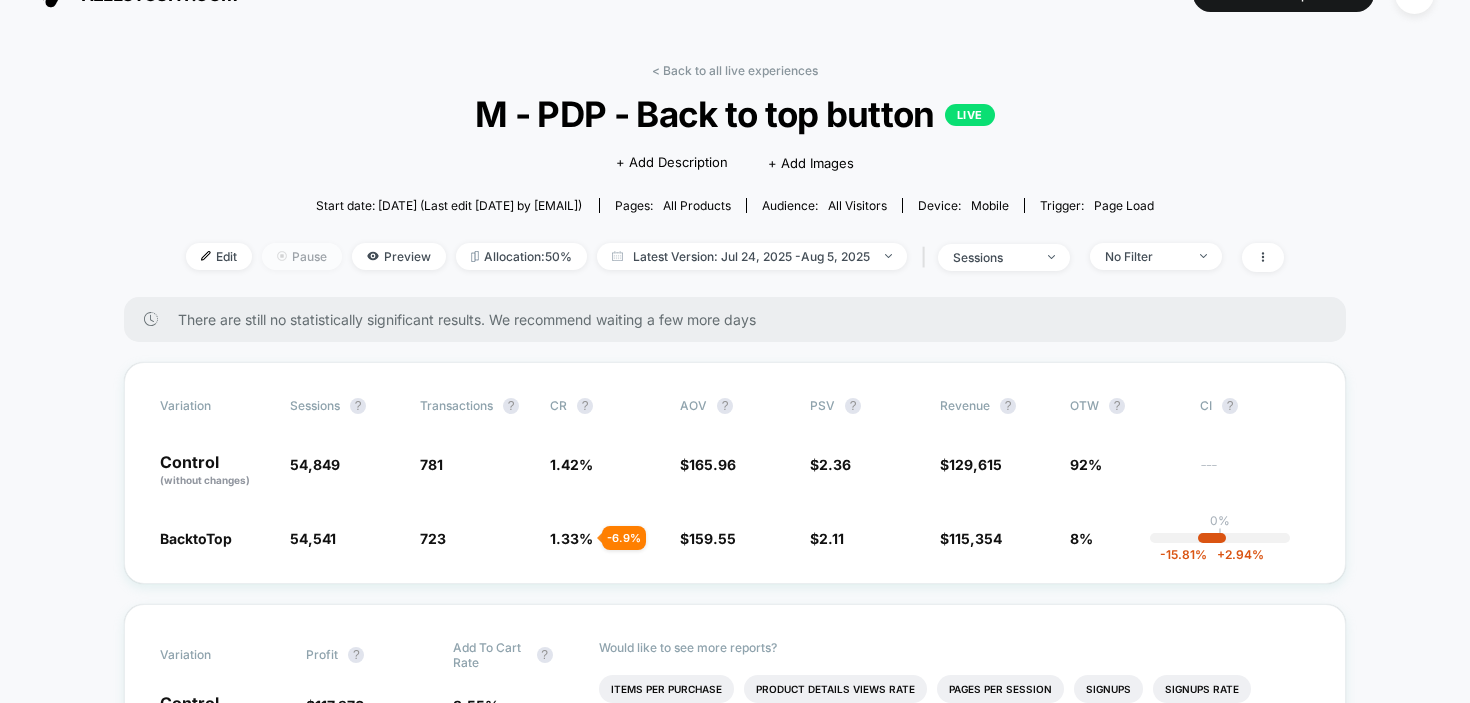 click on "Pause" at bounding box center (302, 256) 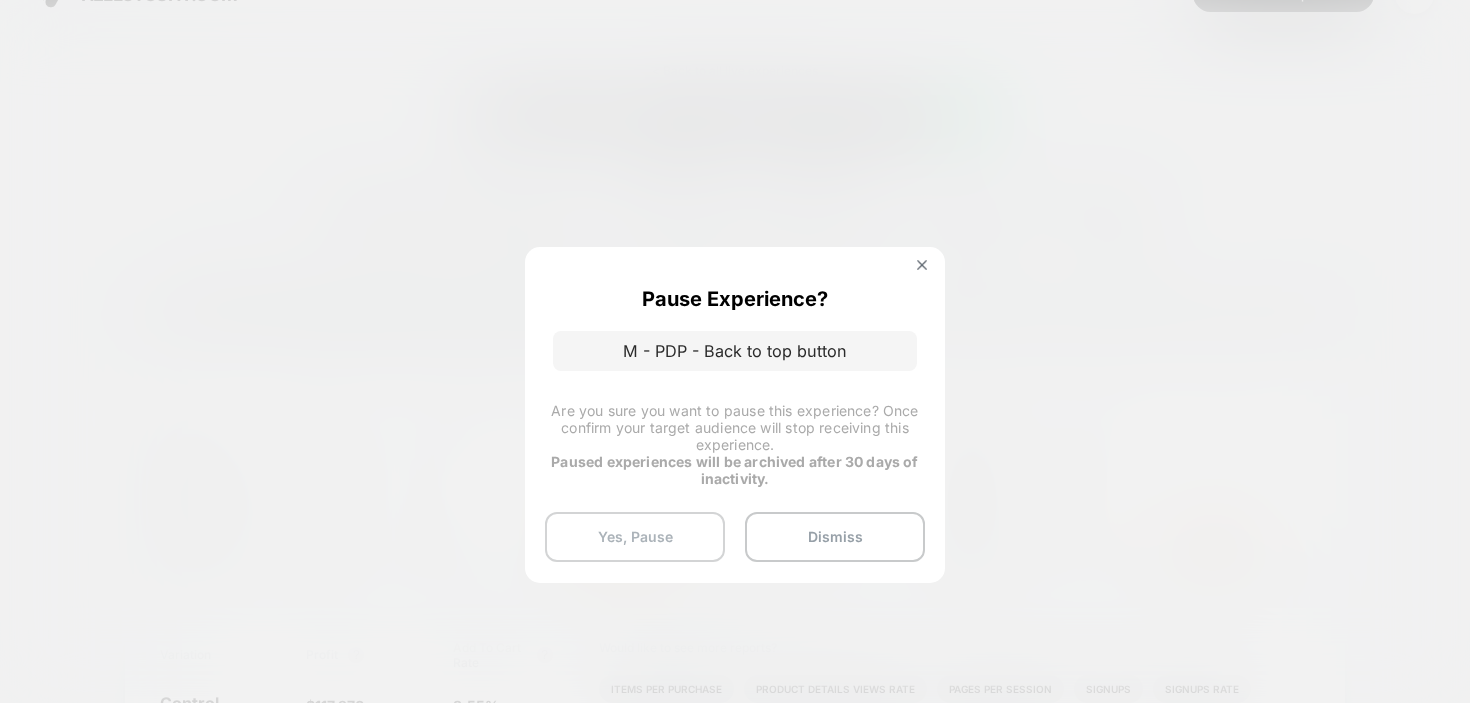 click on "Yes, Pause" at bounding box center (635, 537) 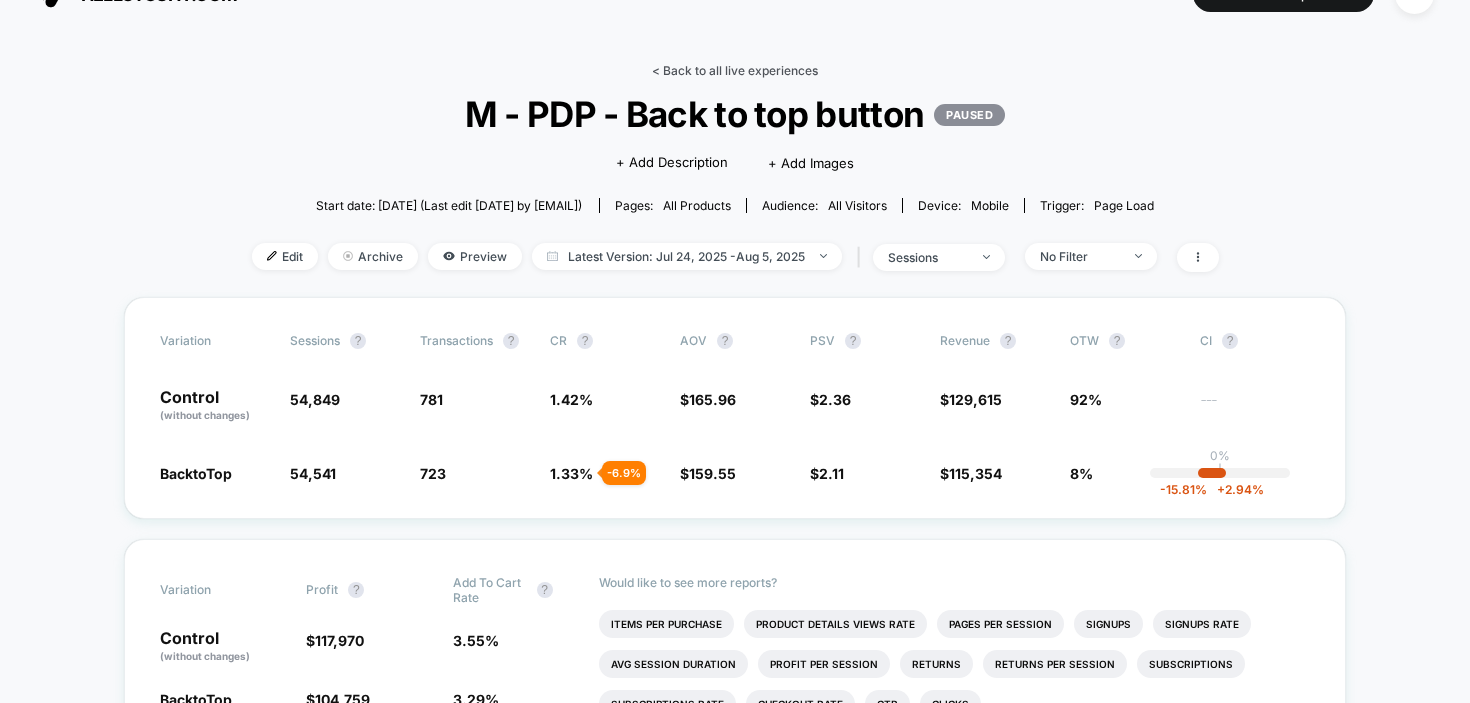 click on "< Back to all live experiences" at bounding box center (735, 70) 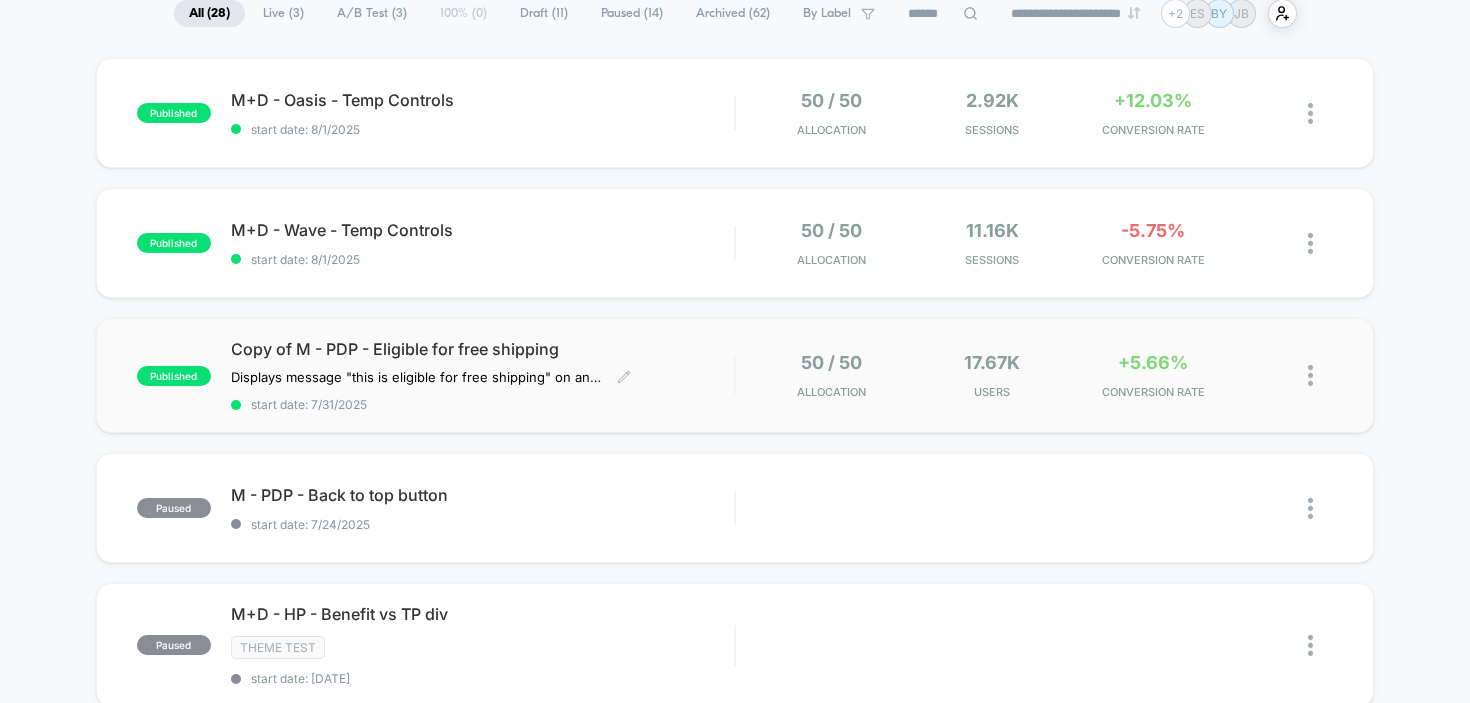 scroll, scrollTop: 167, scrollLeft: 0, axis: vertical 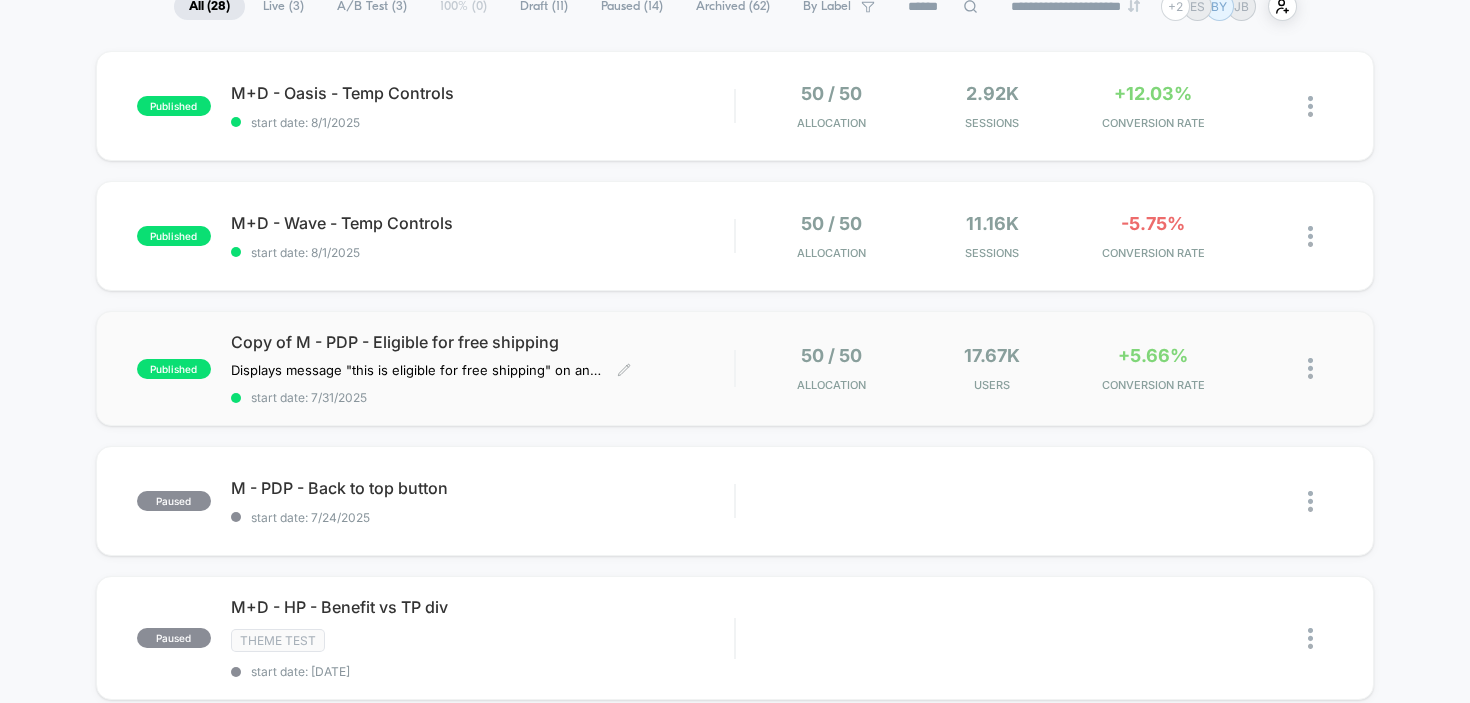 click on "Copy of M - PDP - Eligible for free shipping" at bounding box center (483, 342) 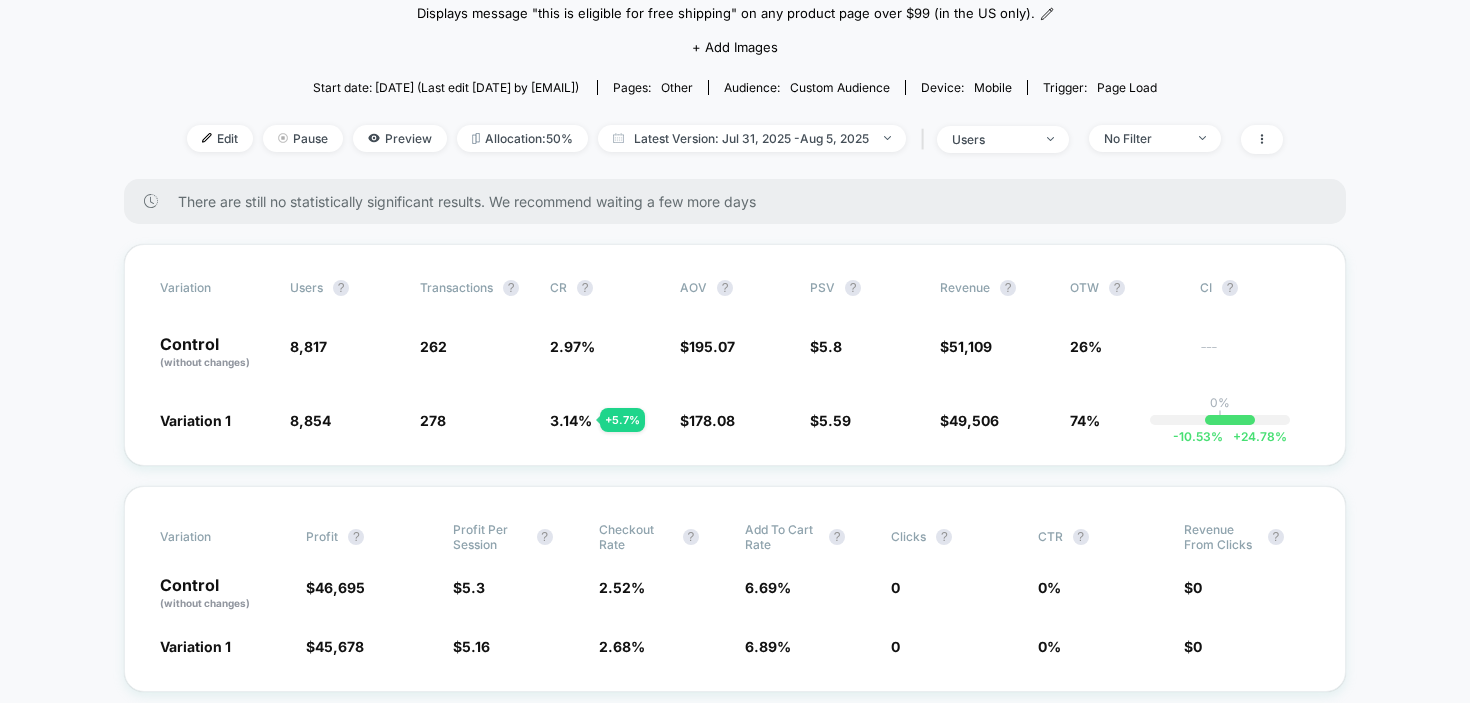 scroll, scrollTop: 192, scrollLeft: 0, axis: vertical 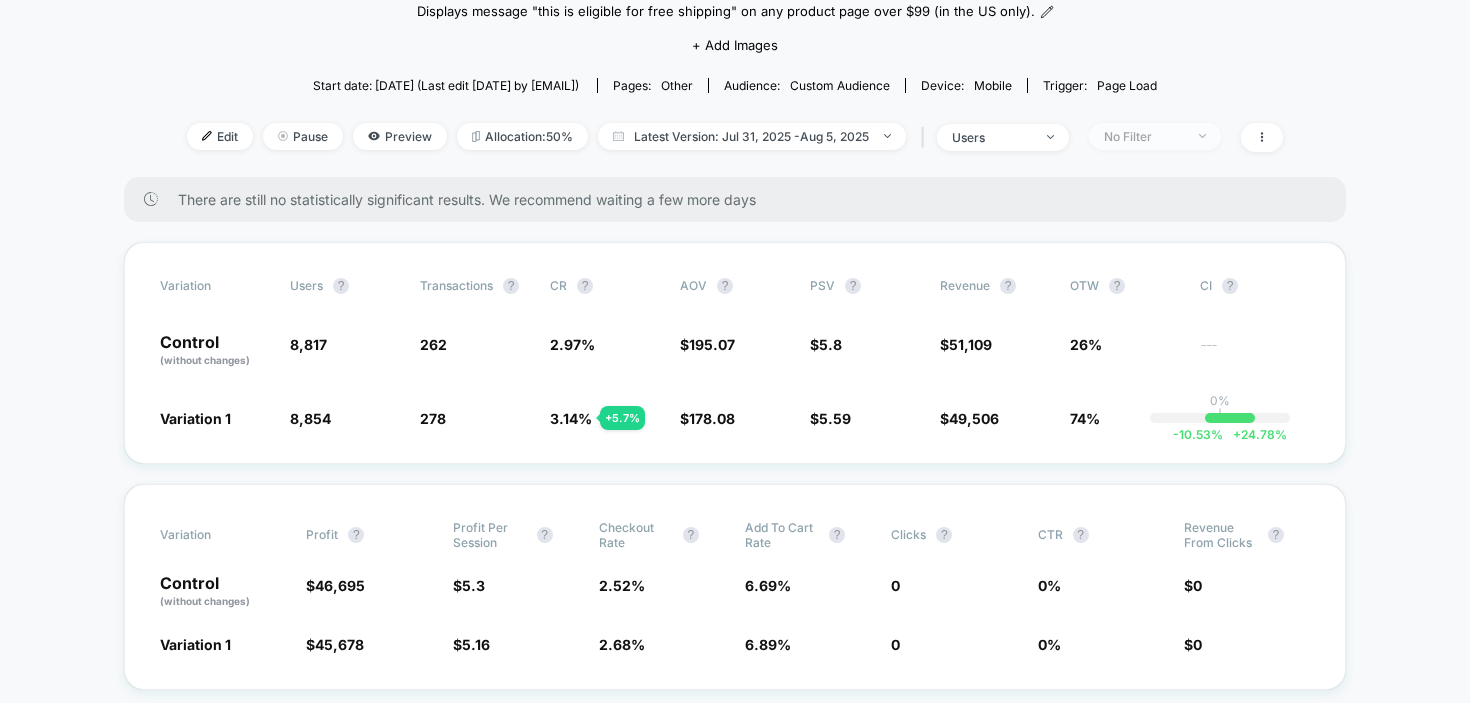 click on "No Filter" at bounding box center [1155, 136] 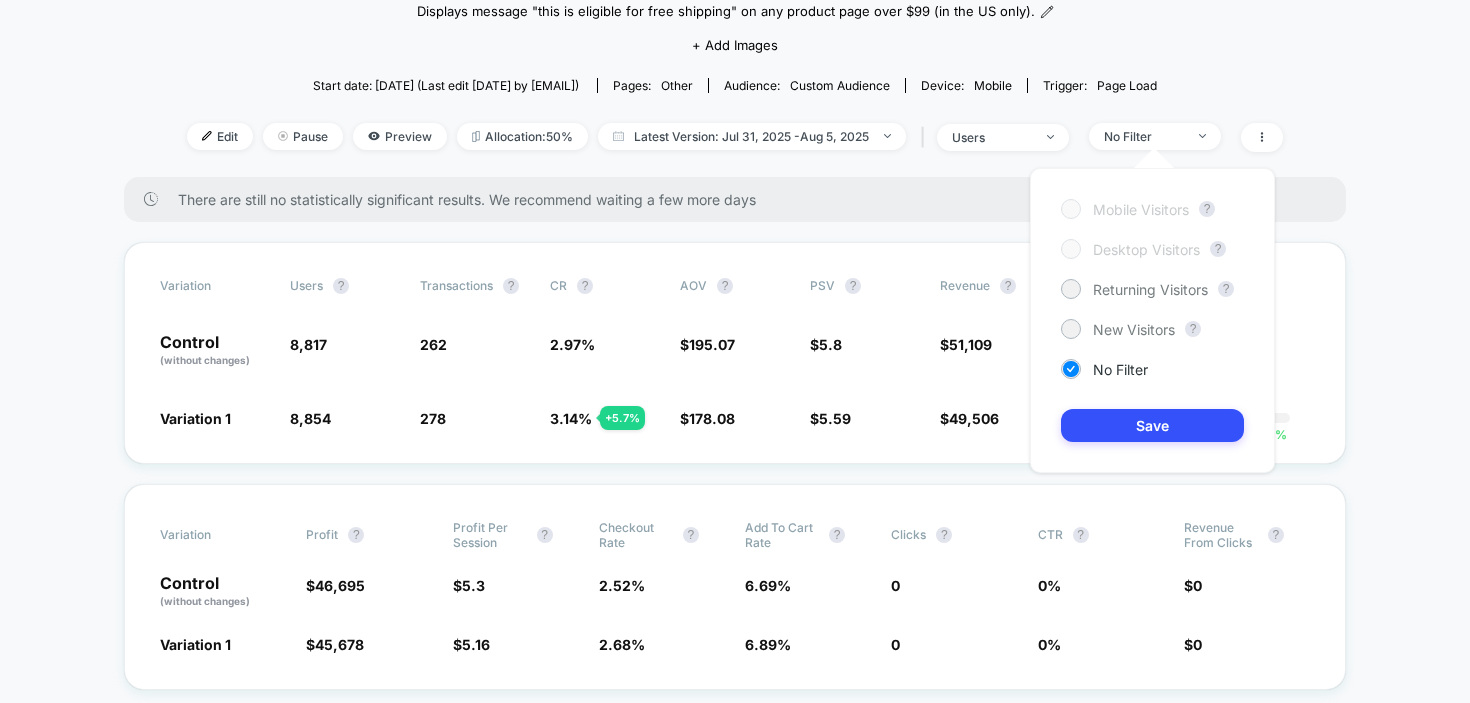 click on "Copy of M - PDP - Eligible for free shipping LIVE Displays message "this is eligible for free shipping" on any product page over $99 (in the US only). Click to edit experience details Displays message "this is eligible for free shipping" on any product page over $99 (in the US only). + Add Images Start date: [DATE] (Last edit [DATE] by [EMAIL]) Pages: other Audience: Custom Audience Device: mobile Trigger: Page Load Edit Pause  Preview Allocation:  50% Latest Version:     [DATE]    -    [DATE] |   users   No Filter There are still no statistically significant results. We recommend waiting a few more days Variation users ? Transactions ? CR ? AOV ? PSV ? Revenue ? OTW ? CI ? Control (without changes) 8,817 262 2.97 % $ 195.07 $ 5.8 $ 51,109 26% --- Variation 1 8,854 + 0.42 % 278 + 5.7 % 3.14 % + 5.7 % $ 178.08 - 8.7 % $ 5.59 - 3.5 % $ 49,506 - 3.5 % 74% 0% | -10.53 % + 24.78 % Variation Profit ? Profit Per Session ? Checkout Rate ? Add To Cart Rate" at bounding box center [735, 3522] 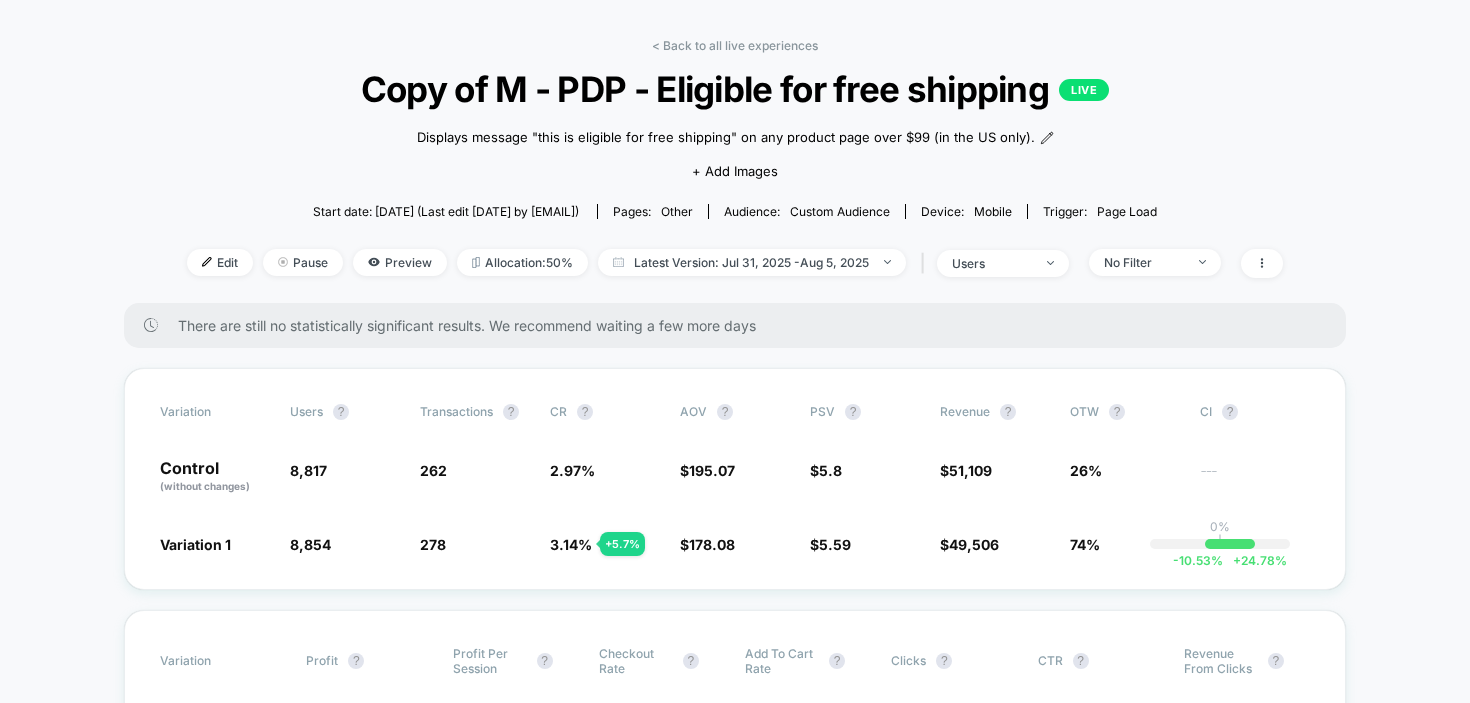 scroll, scrollTop: 0, scrollLeft: 0, axis: both 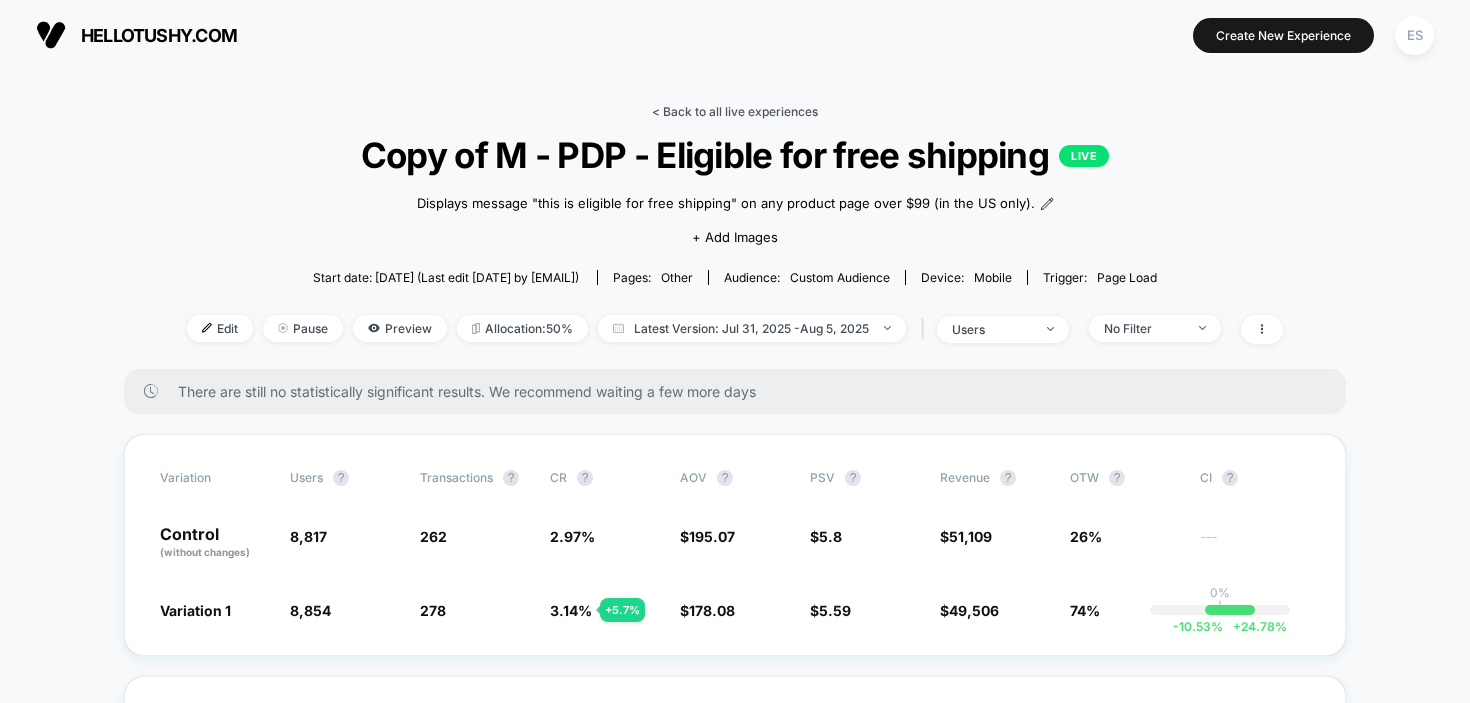 click on "< Back to all live experiences" at bounding box center (735, 111) 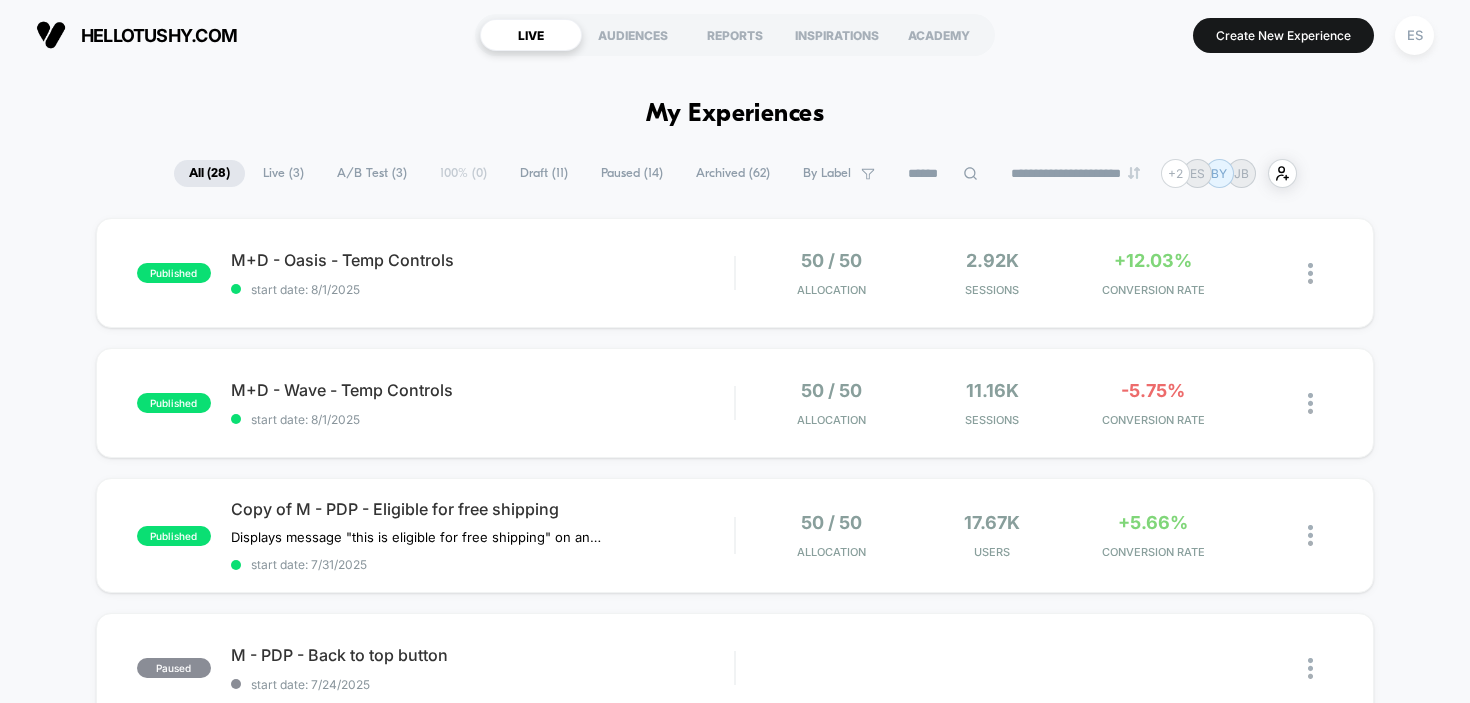 click on "Live ( 3 )" at bounding box center [283, 173] 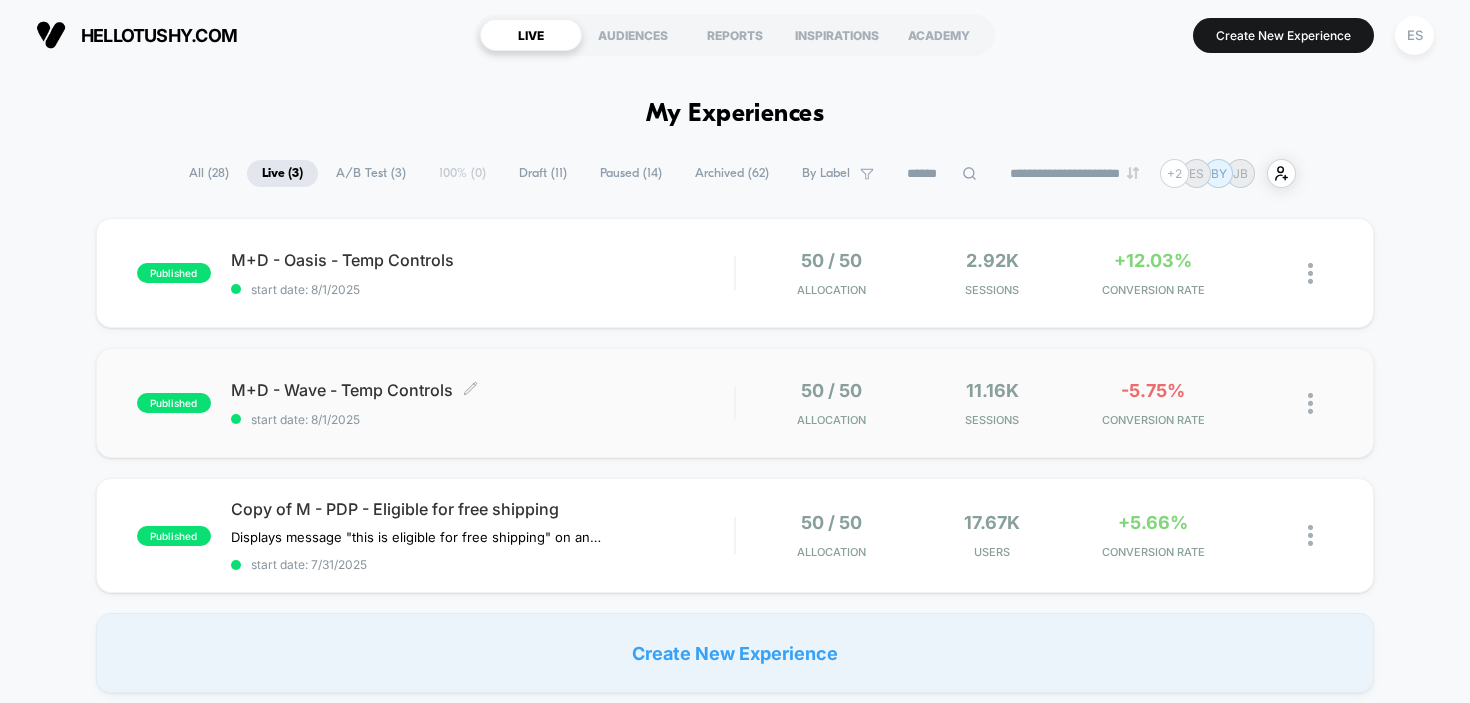 click on "M+D - Wave - Temp Controls Click to edit experience details" at bounding box center (483, 390) 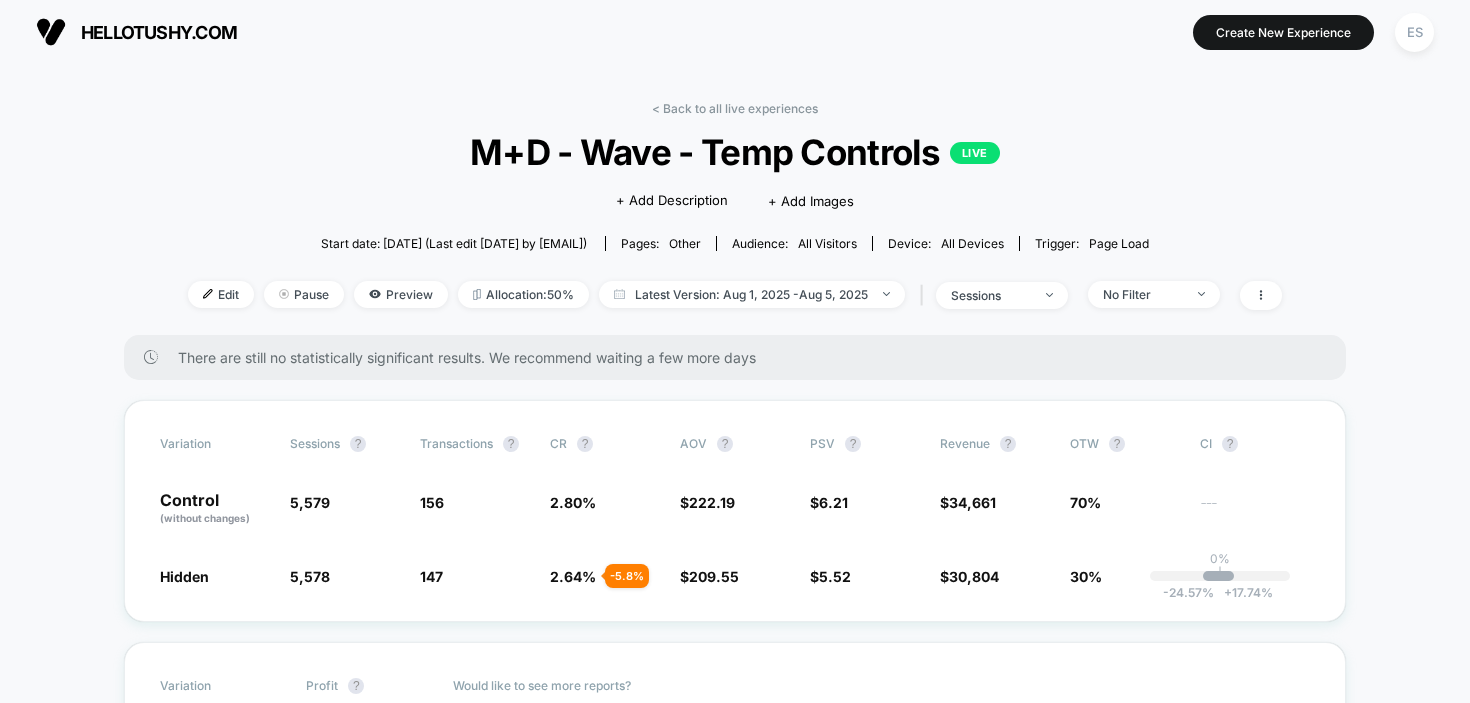scroll, scrollTop: 4, scrollLeft: 0, axis: vertical 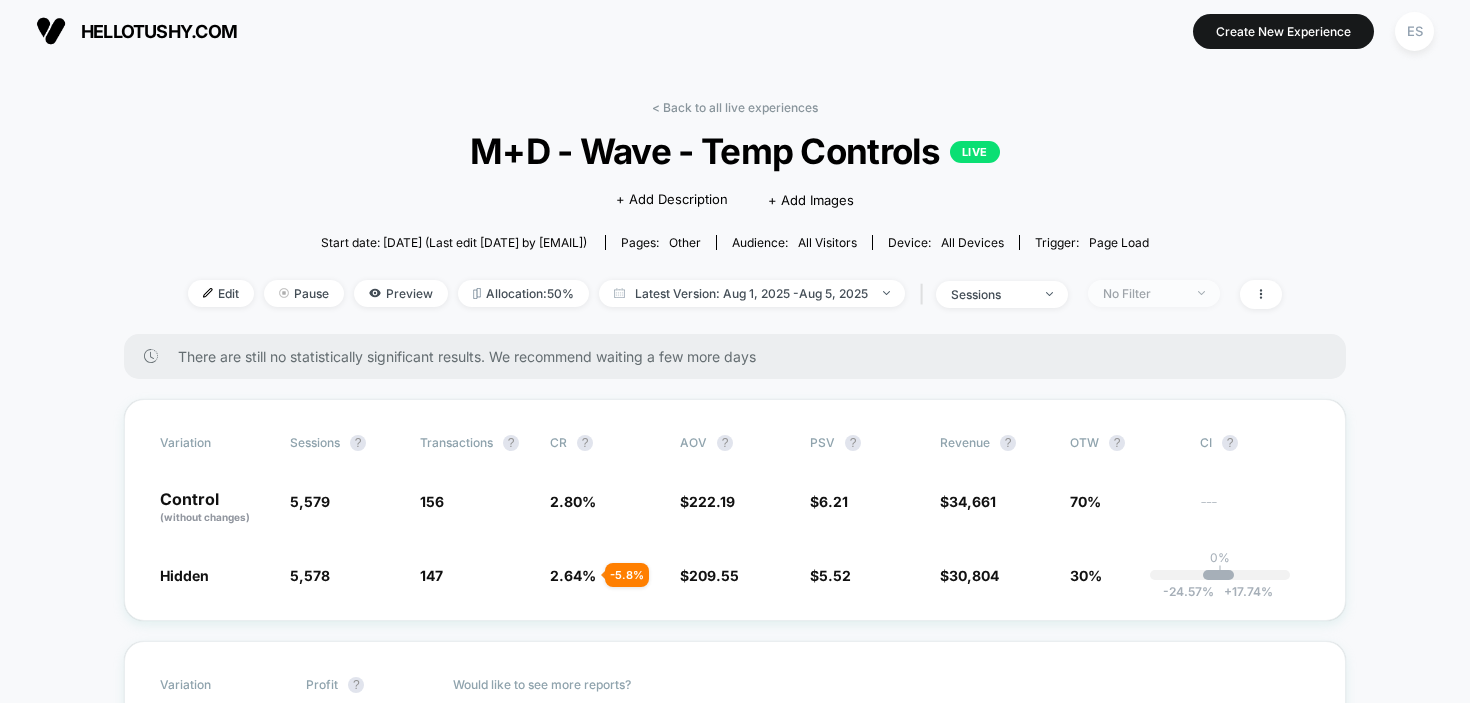 click on "No Filter" at bounding box center [1143, 293] 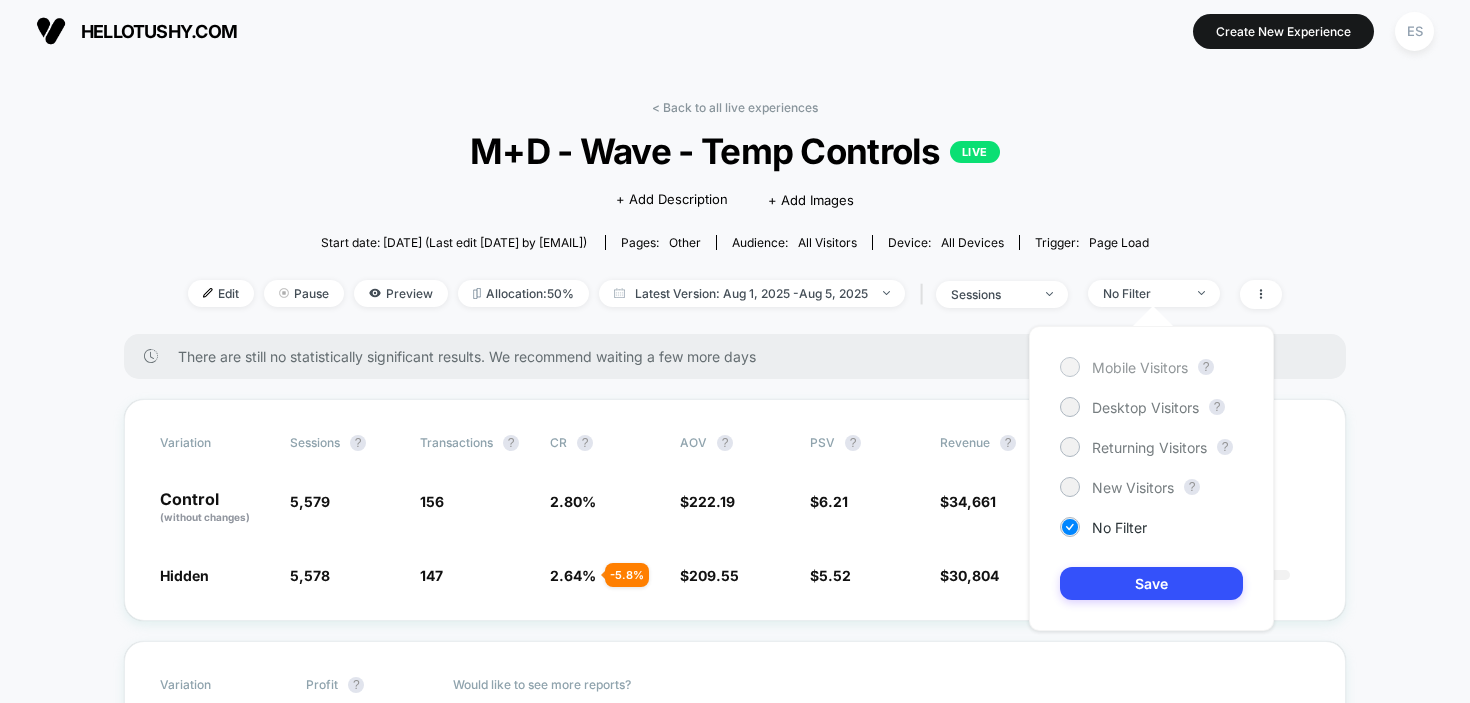 click on "Mobile Visitors" at bounding box center (1140, 367) 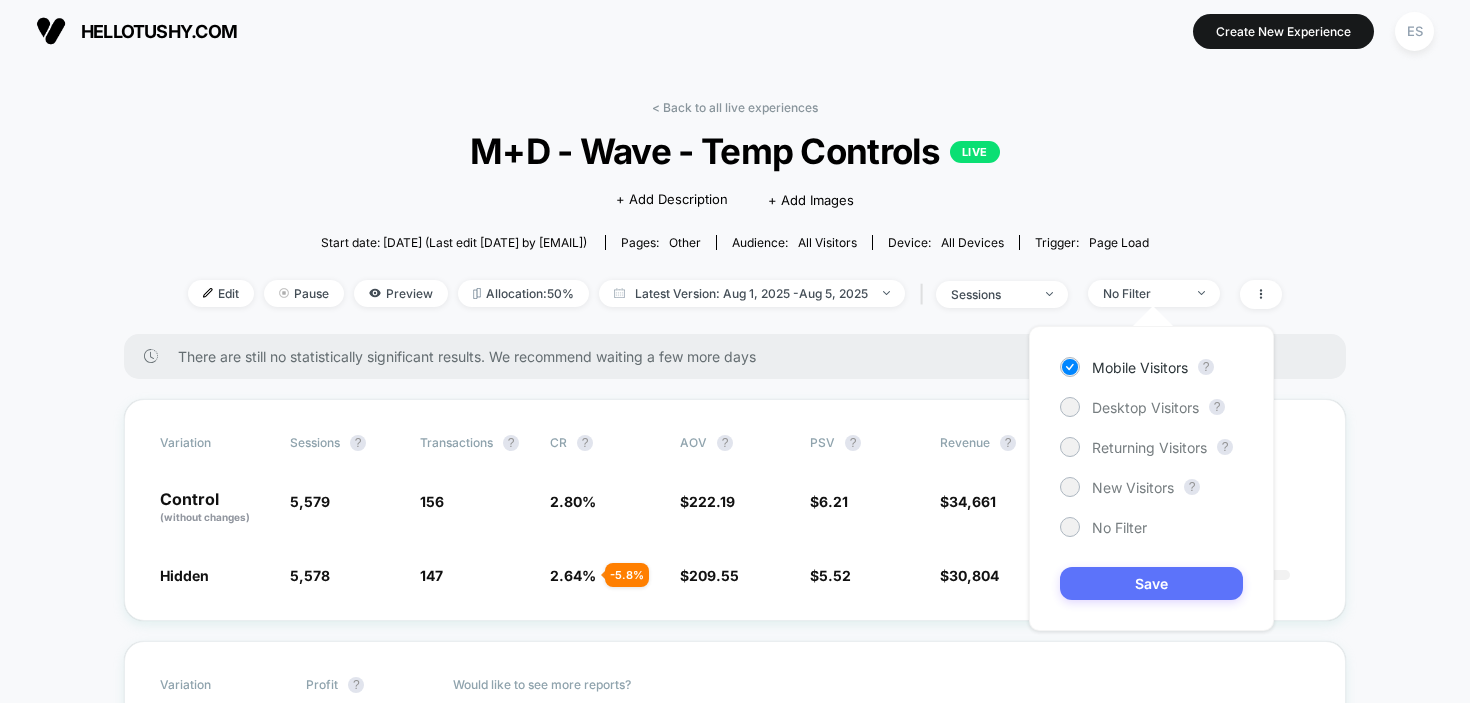 click on "Save" at bounding box center (1151, 583) 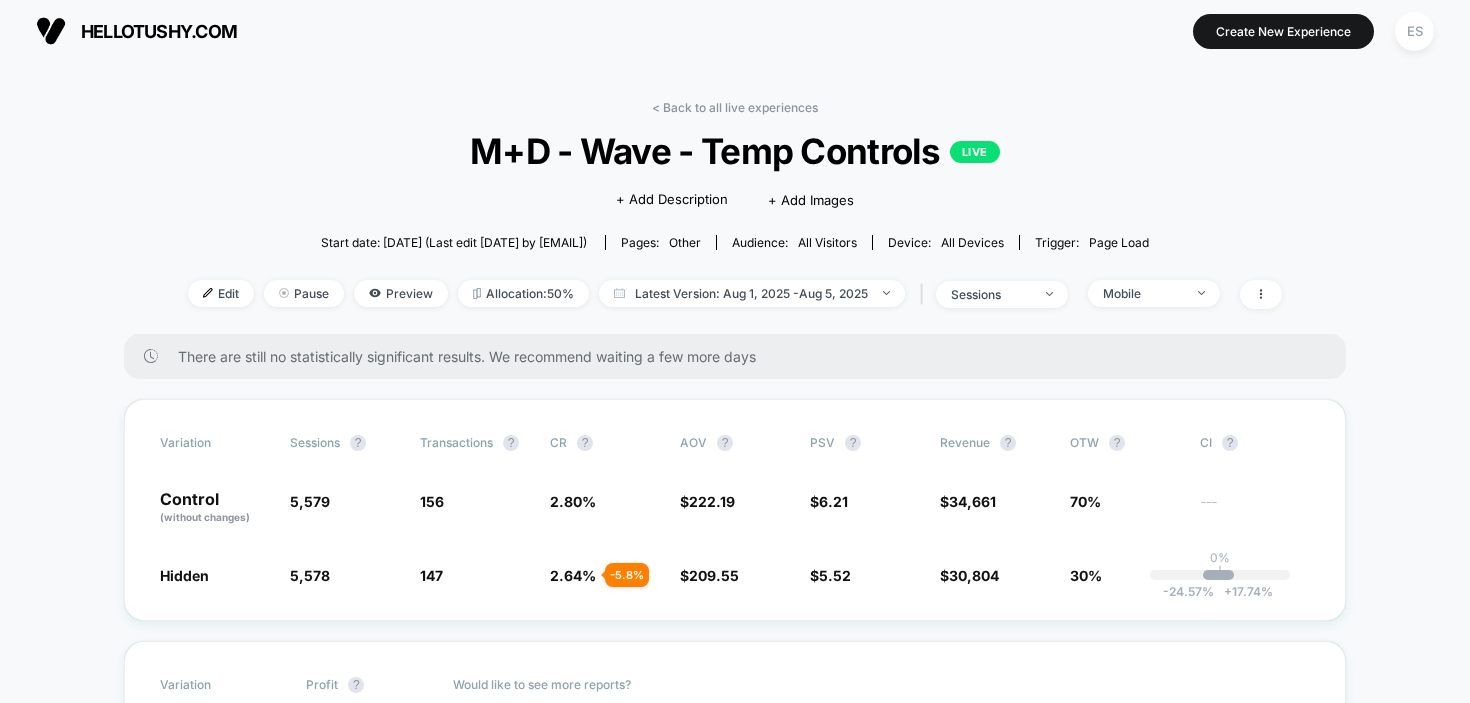 scroll, scrollTop: 34, scrollLeft: 0, axis: vertical 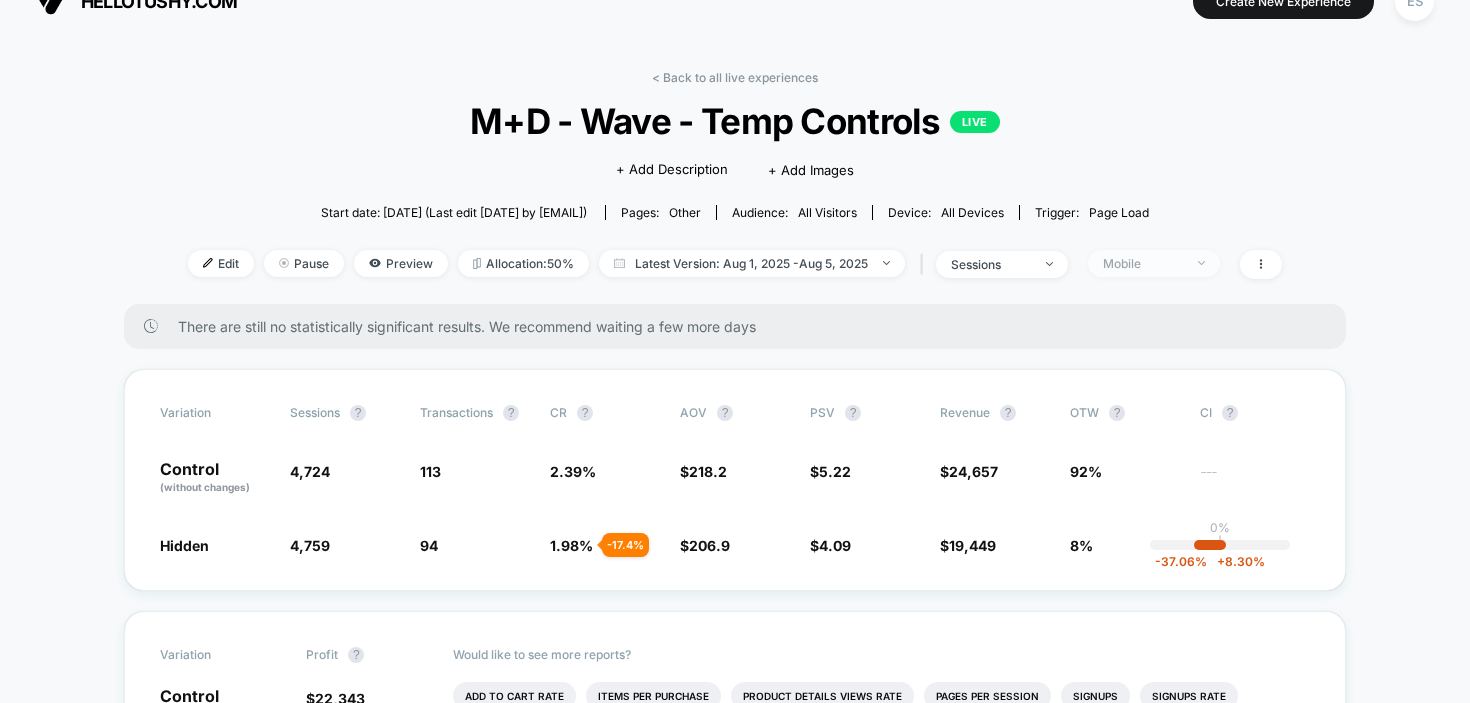 click on "Mobile" at bounding box center (1143, 263) 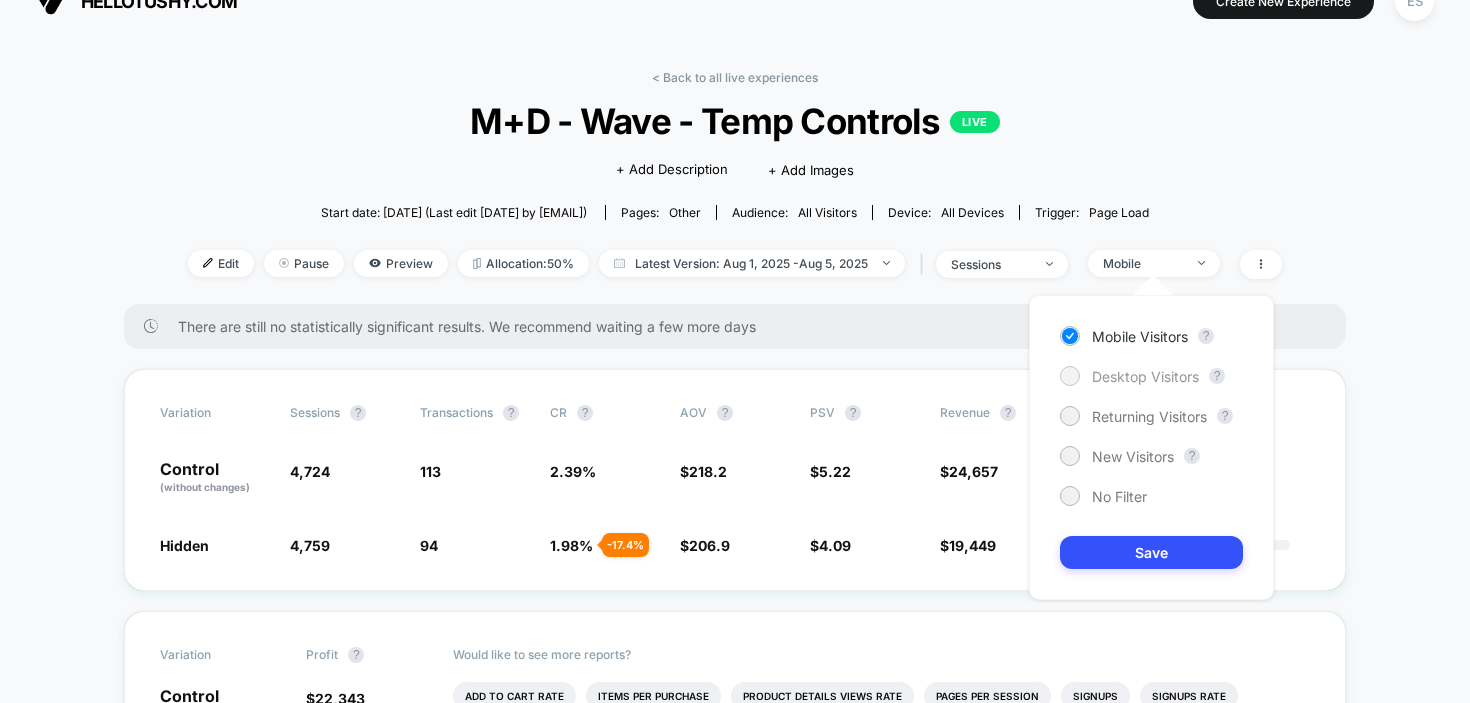 click on "Desktop Visitors" at bounding box center (1145, 376) 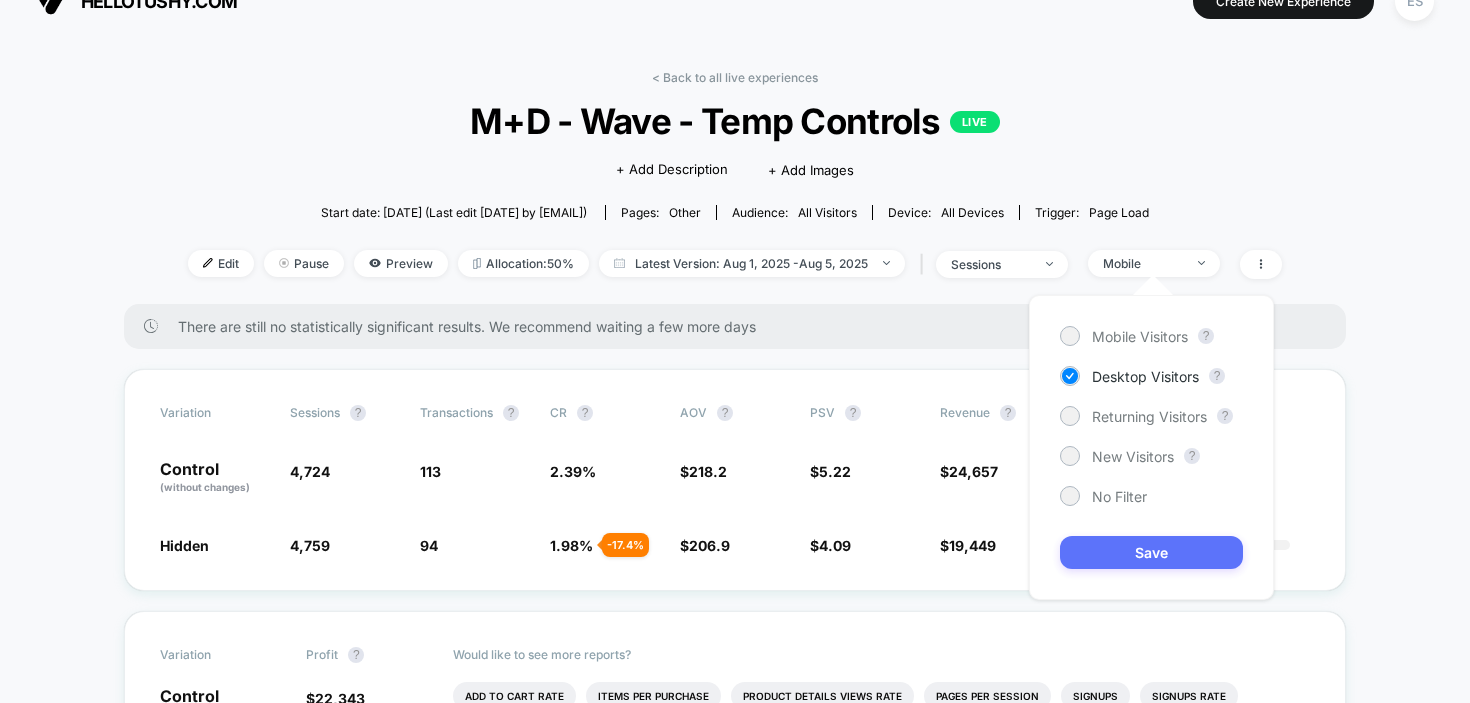 click on "Save" at bounding box center (1151, 552) 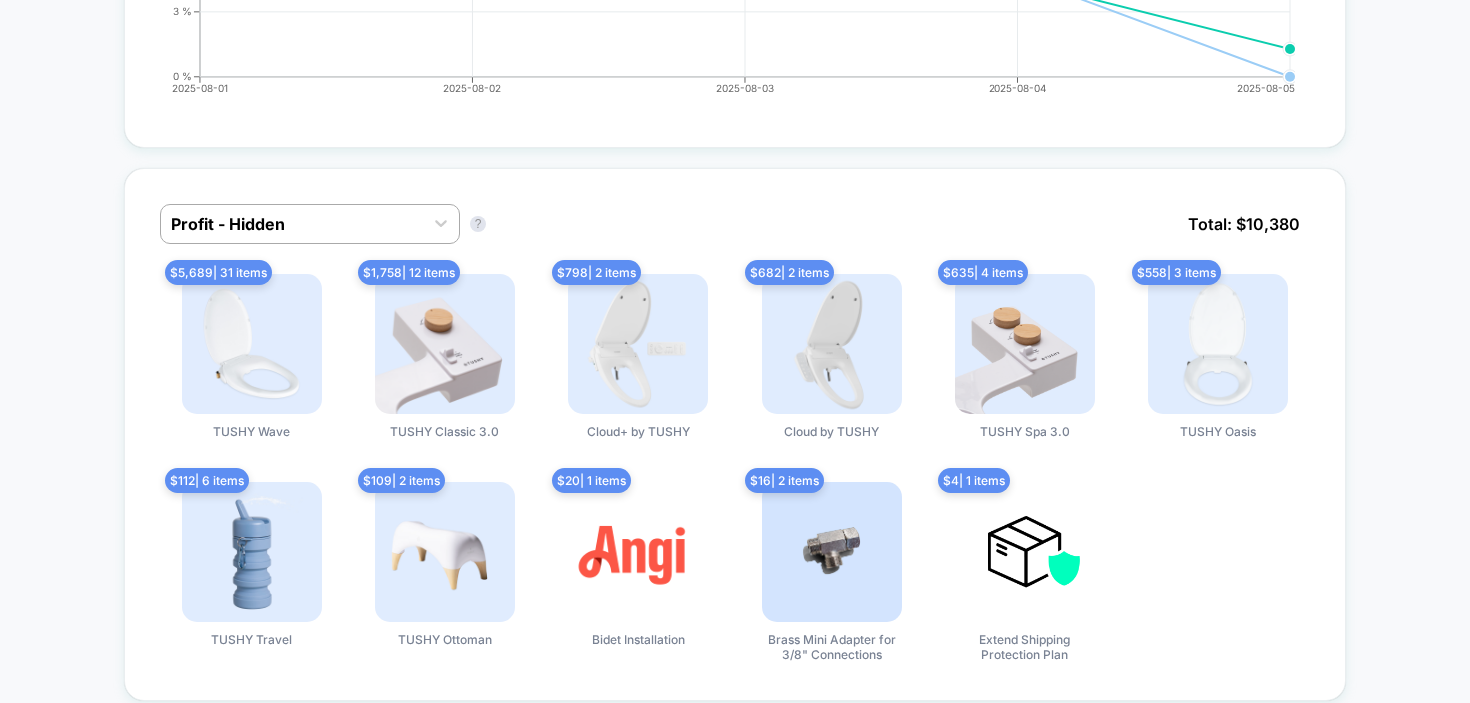 scroll, scrollTop: 0, scrollLeft: 0, axis: both 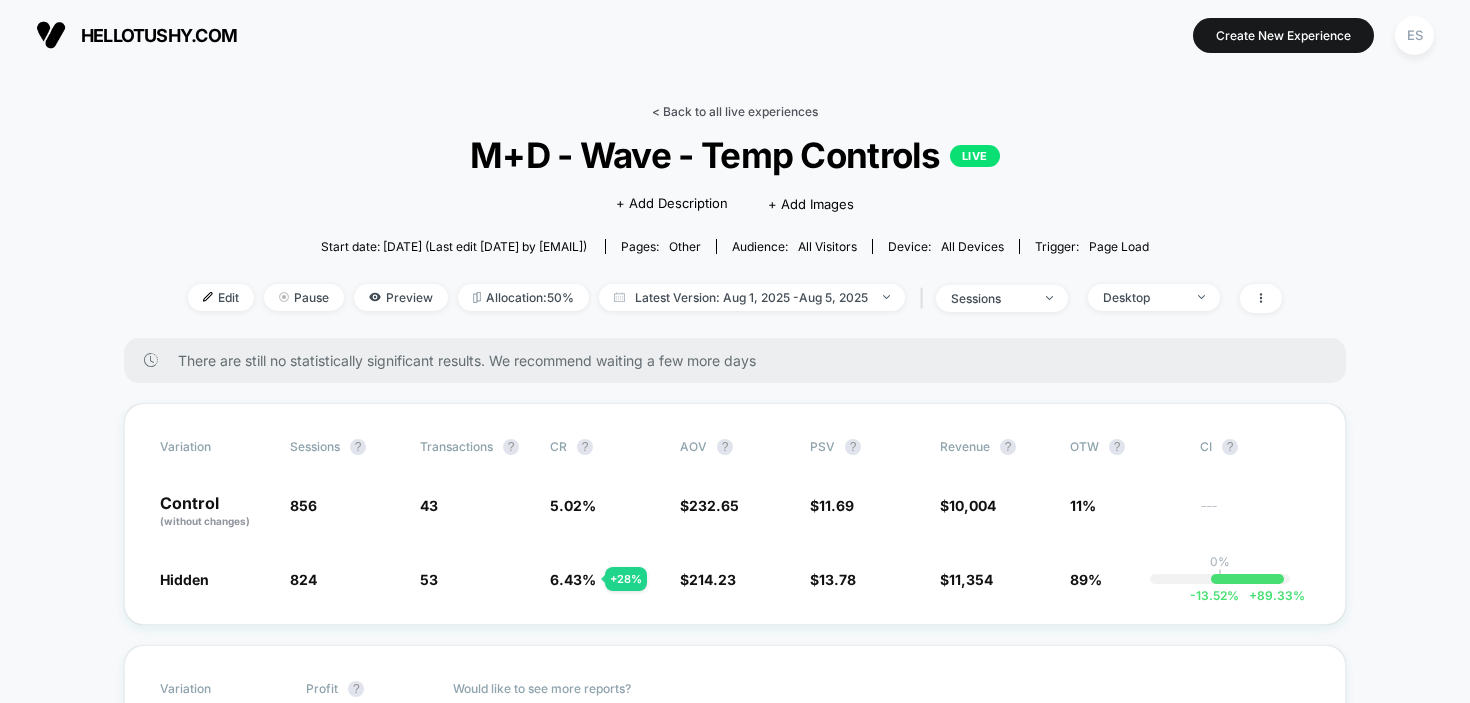 click on "< Back to all live experiences" at bounding box center (735, 111) 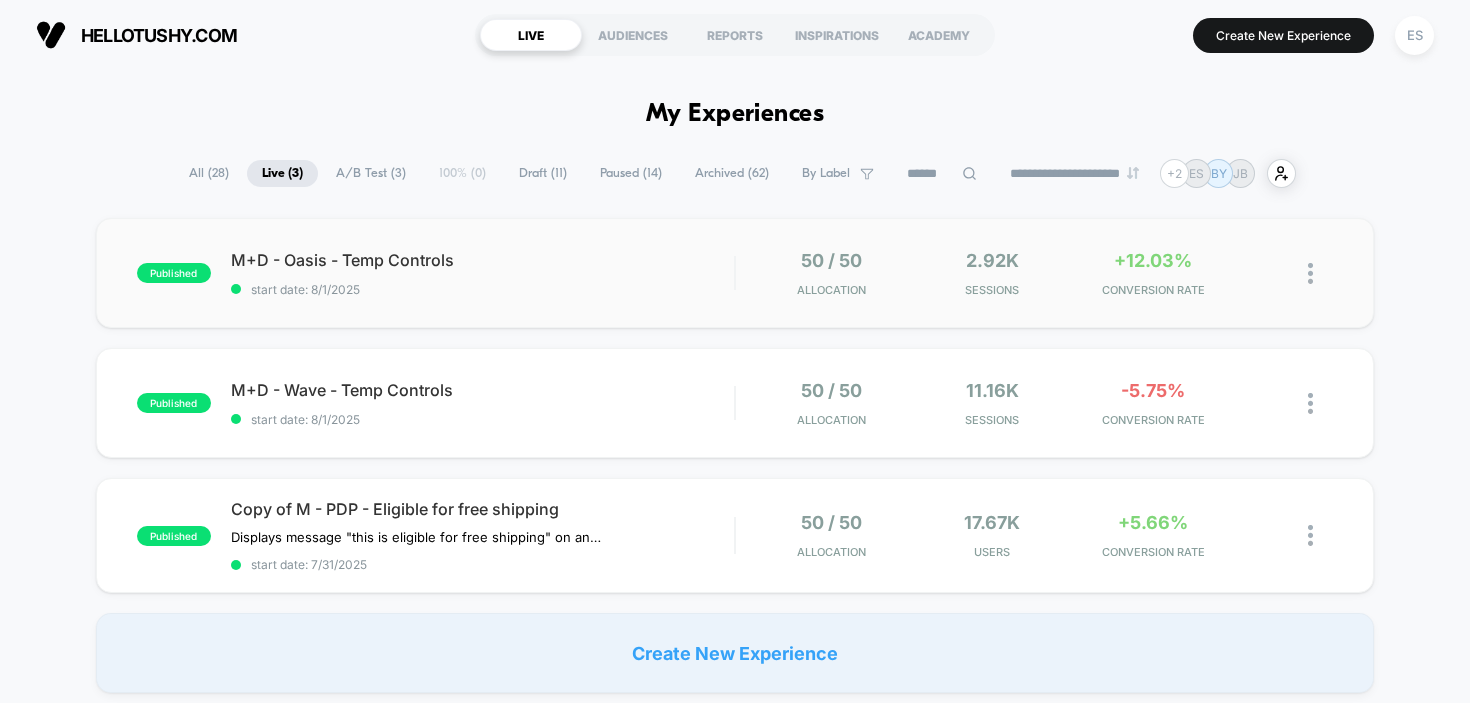 click on "M+D - Oasis - Temp Controls" at bounding box center [483, 260] 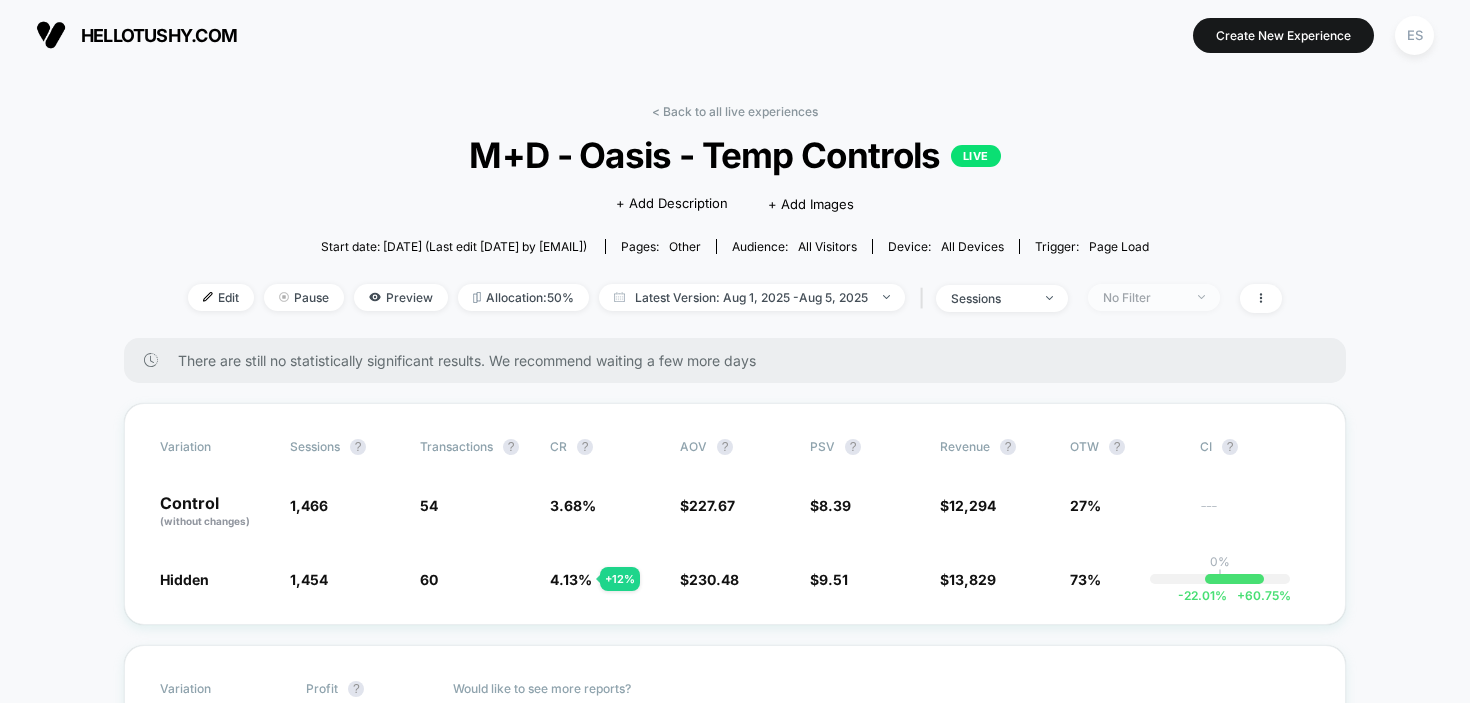 click on "No Filter" at bounding box center [1143, 297] 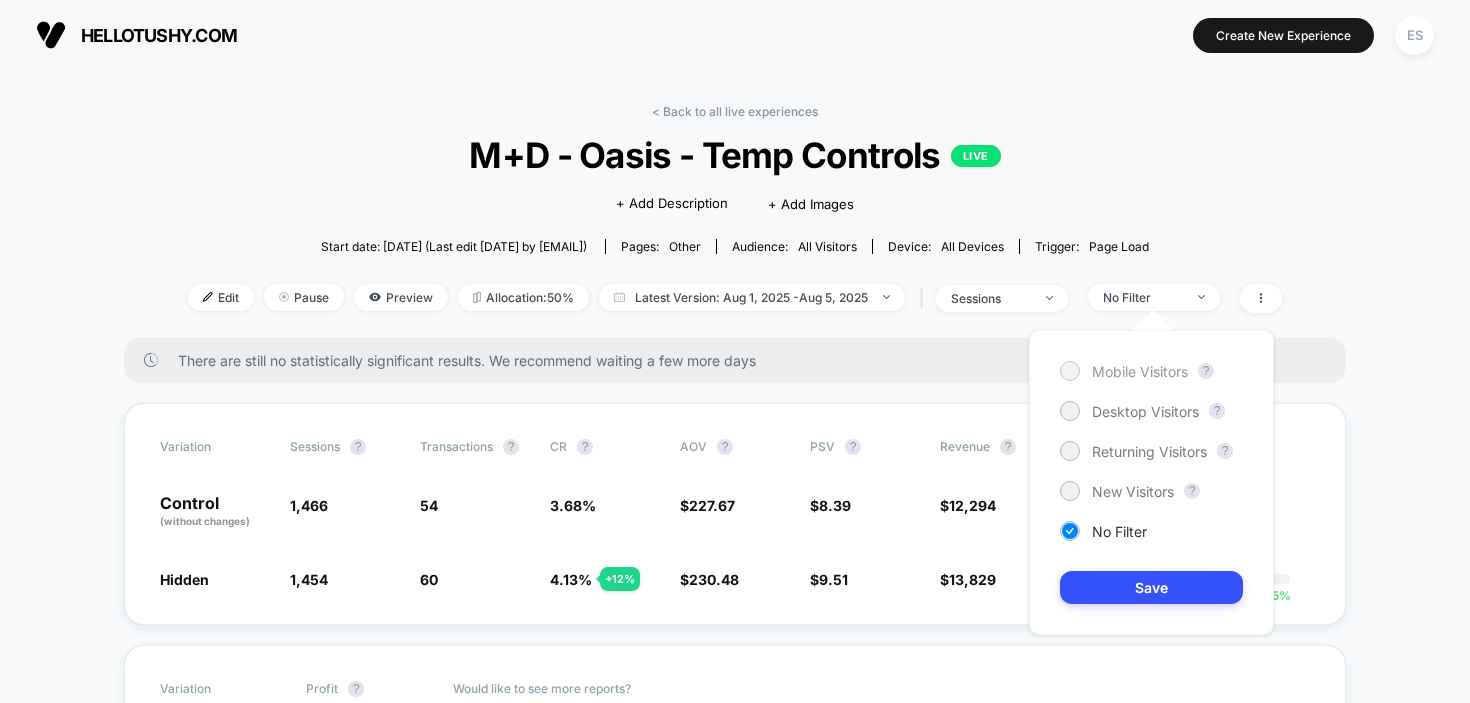 click on "Mobile Visitors" at bounding box center (1140, 371) 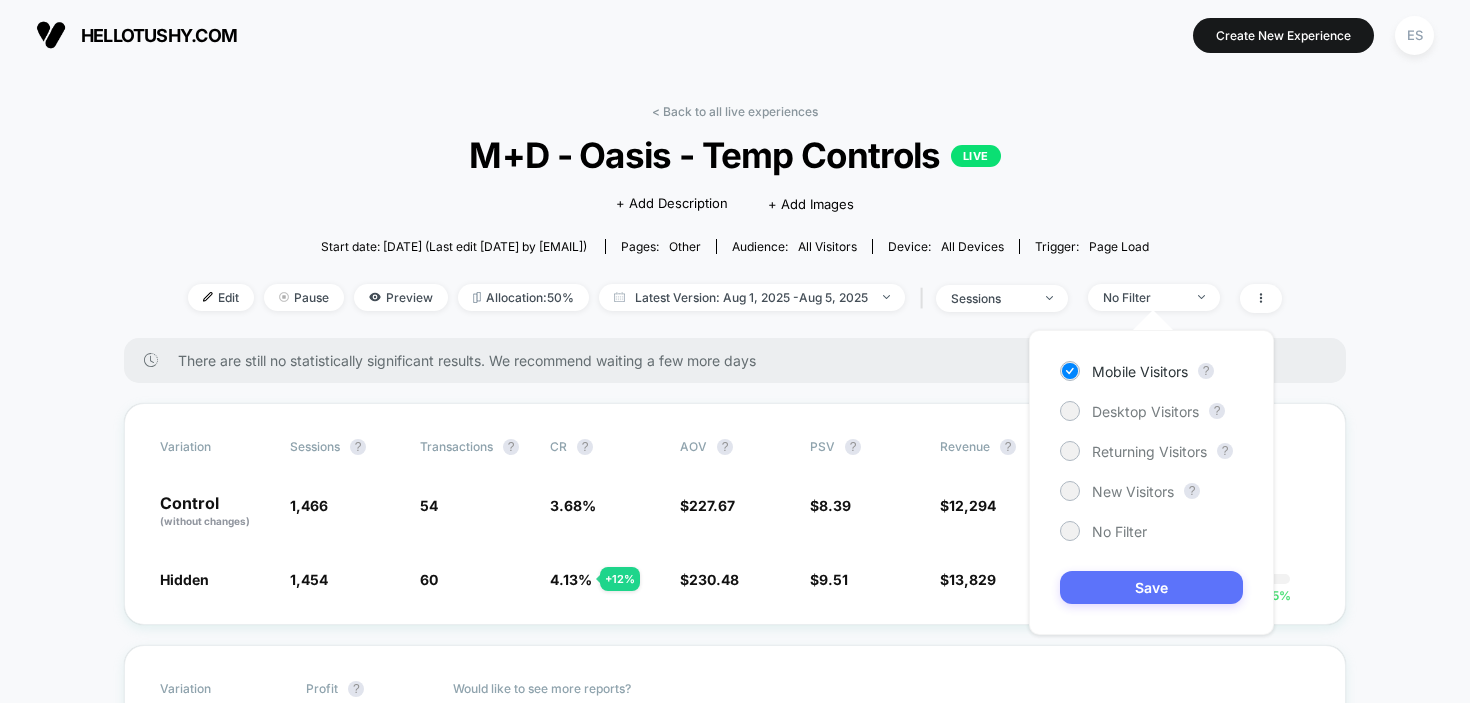 click on "Save" at bounding box center (1151, 587) 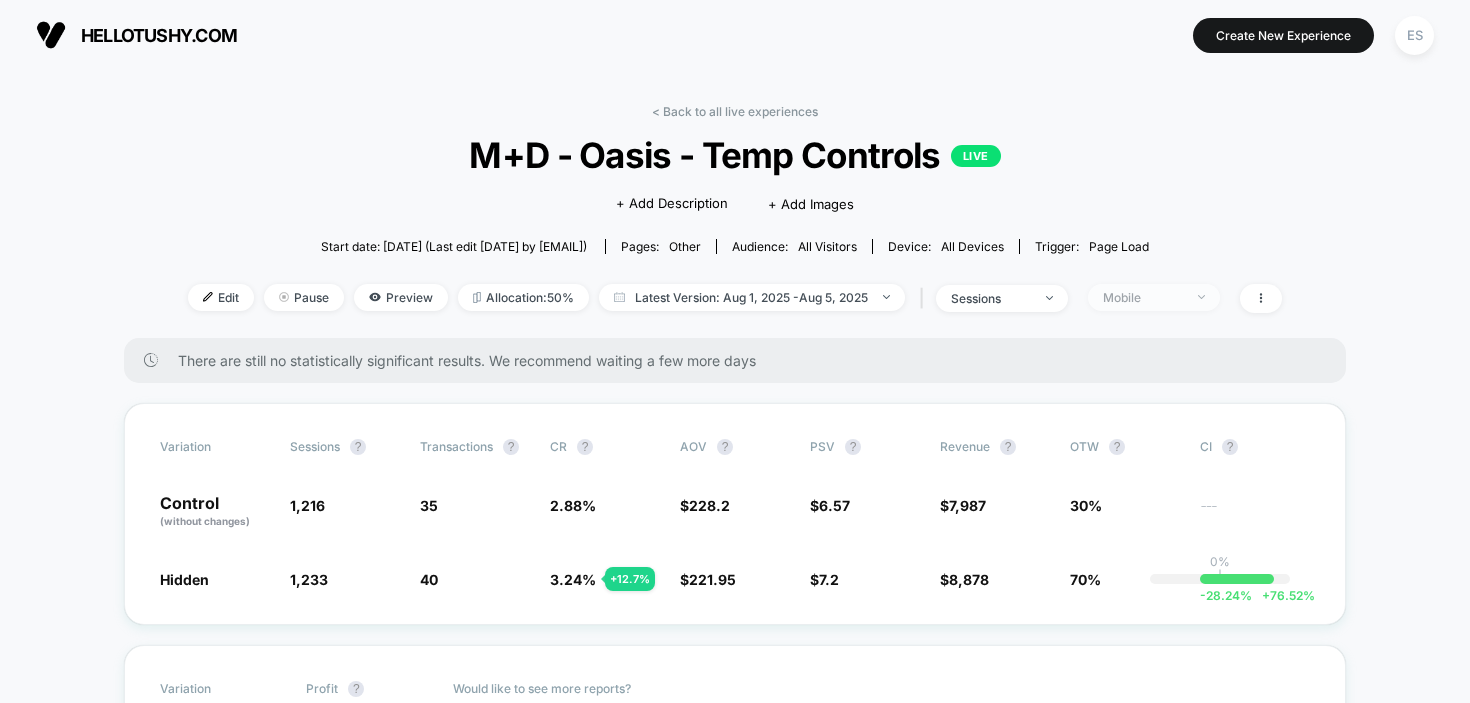 click on "Mobile" at bounding box center [1143, 297] 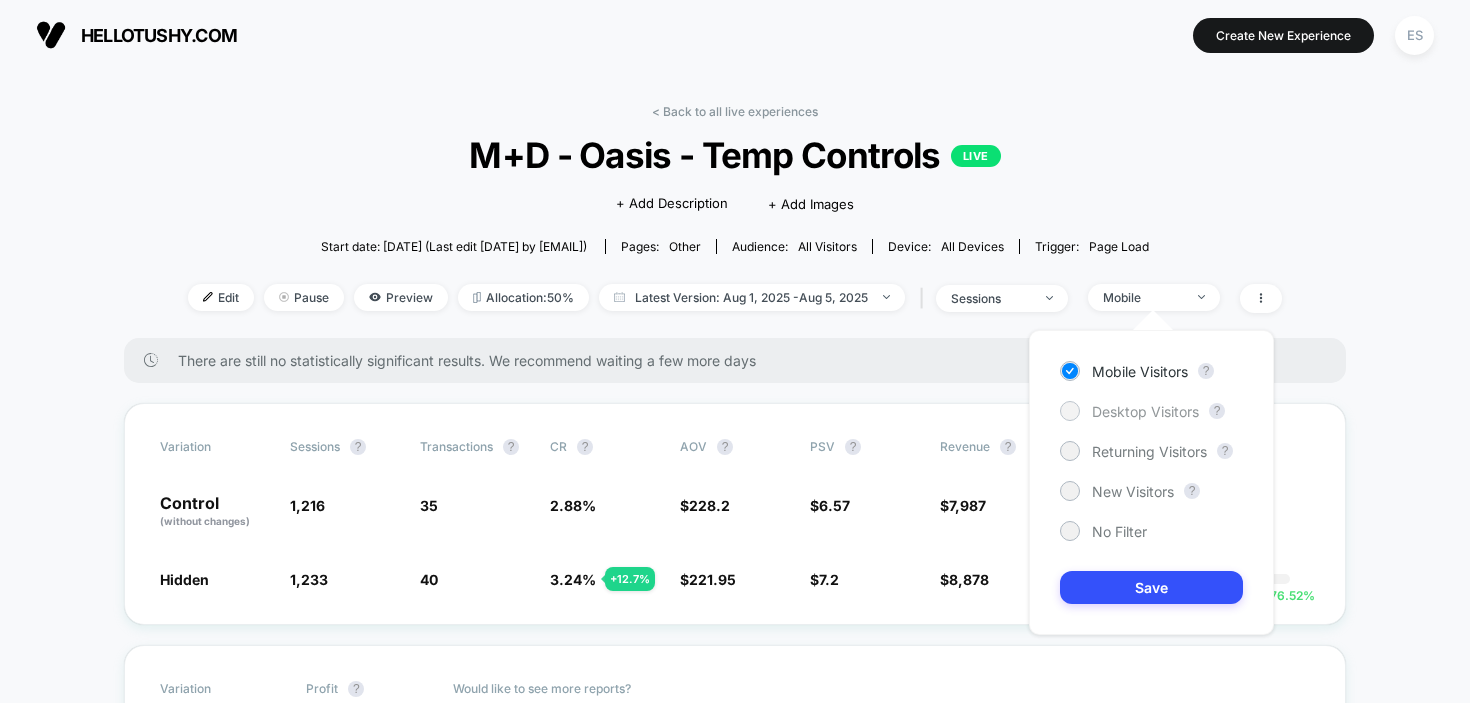 click on "Desktop Visitors" at bounding box center [1145, 411] 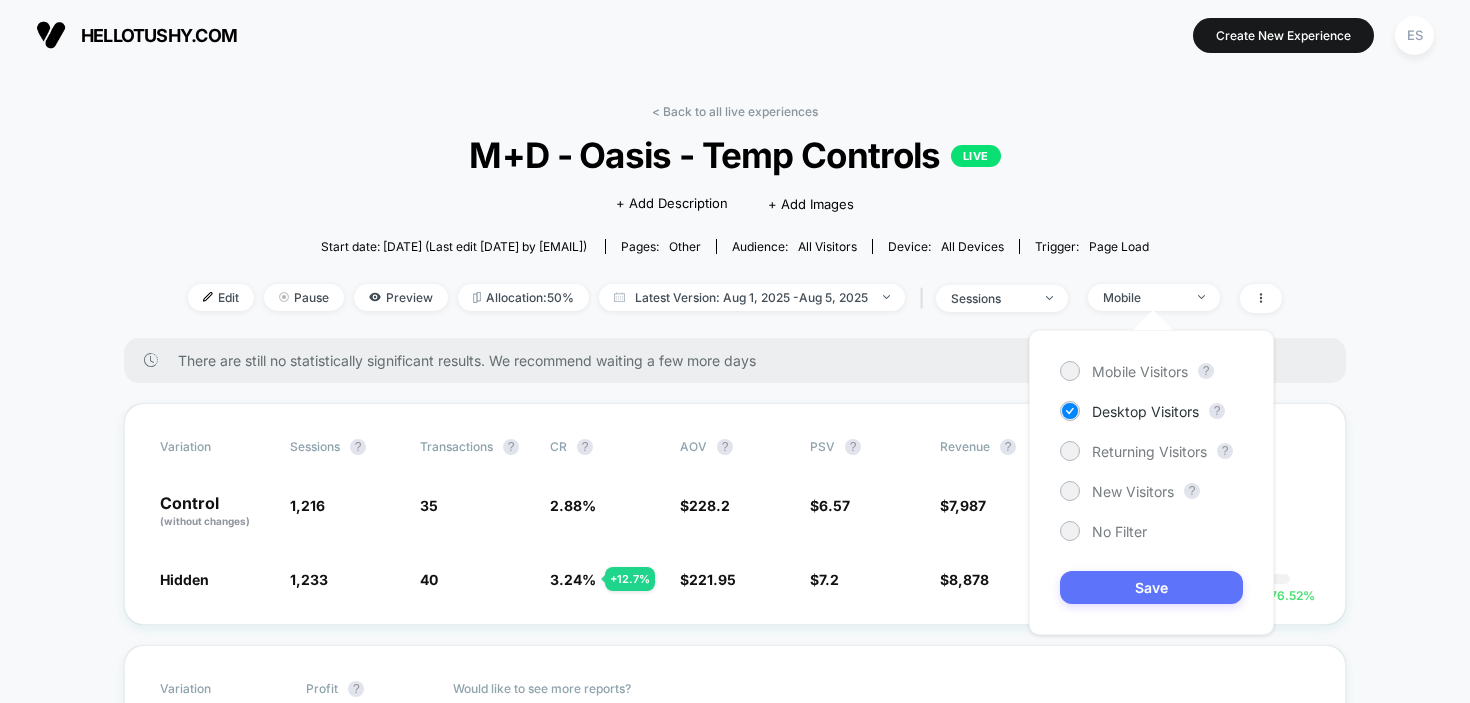 click on "Save" at bounding box center [1151, 587] 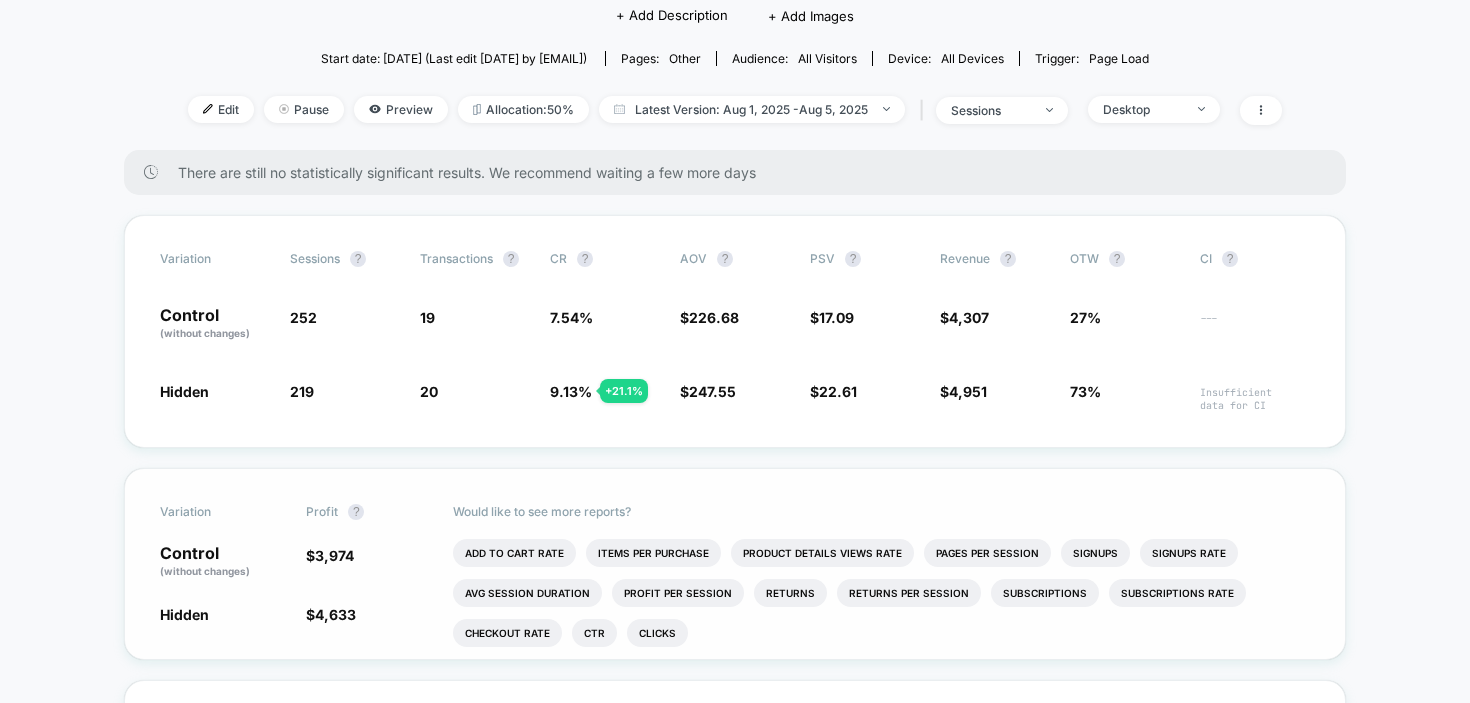 scroll, scrollTop: 0, scrollLeft: 0, axis: both 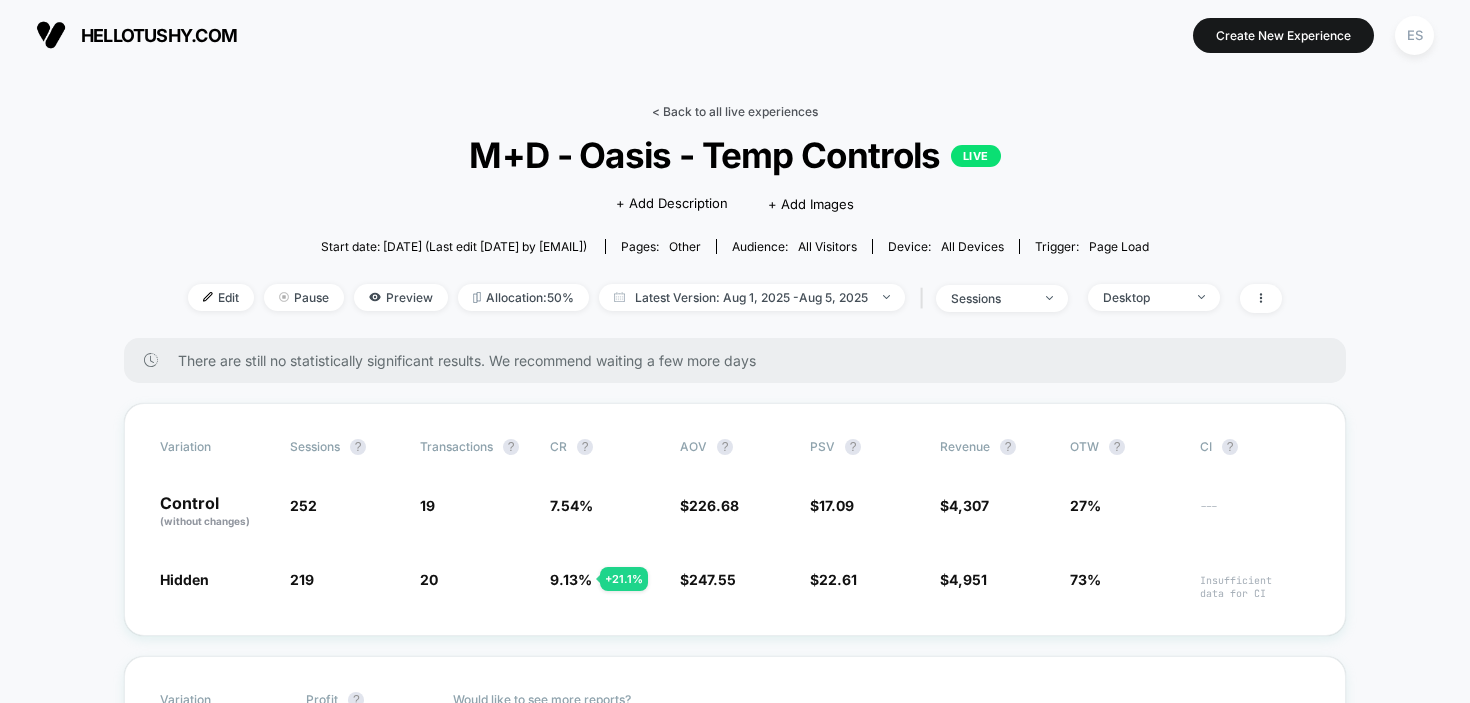 click on "< Back to all live experiences" at bounding box center [735, 111] 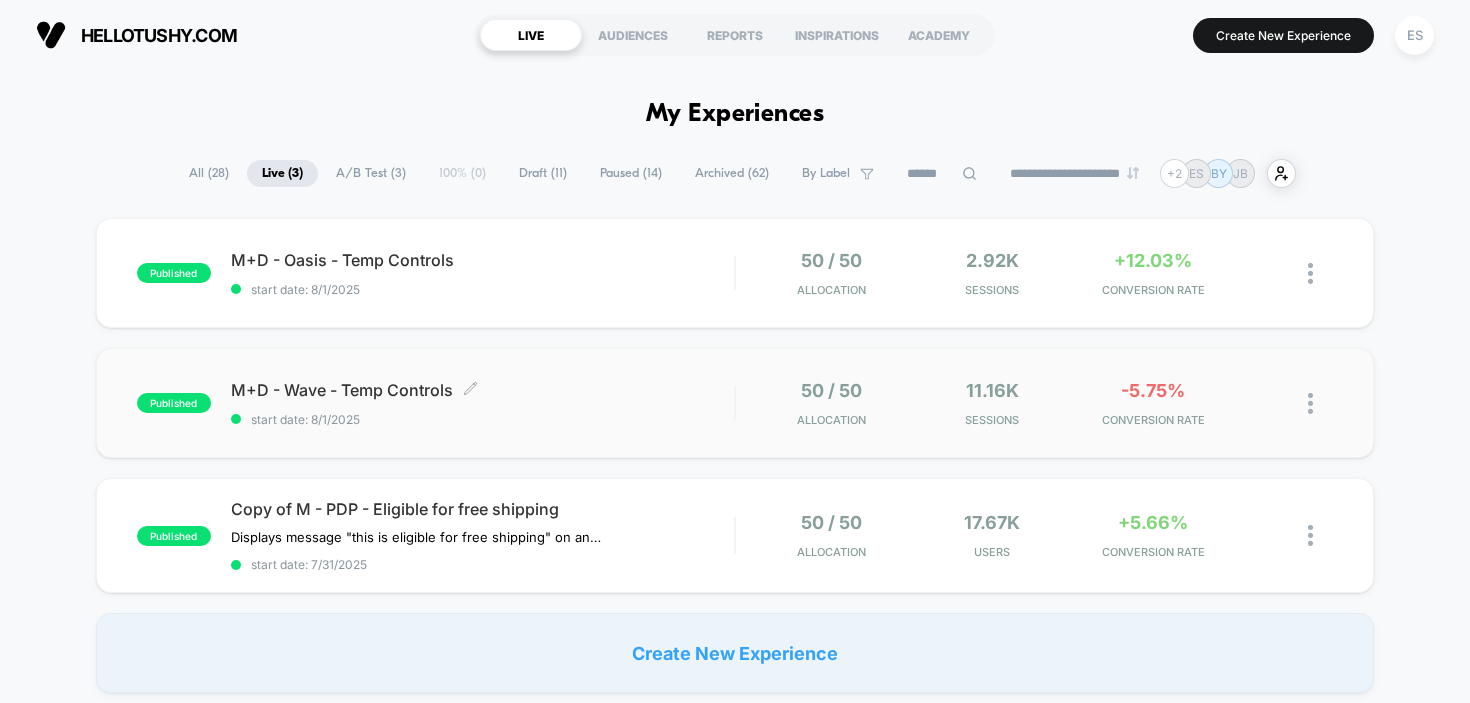 click on "M+D - Wave - Temp Controls Click to edit experience details" at bounding box center [483, 390] 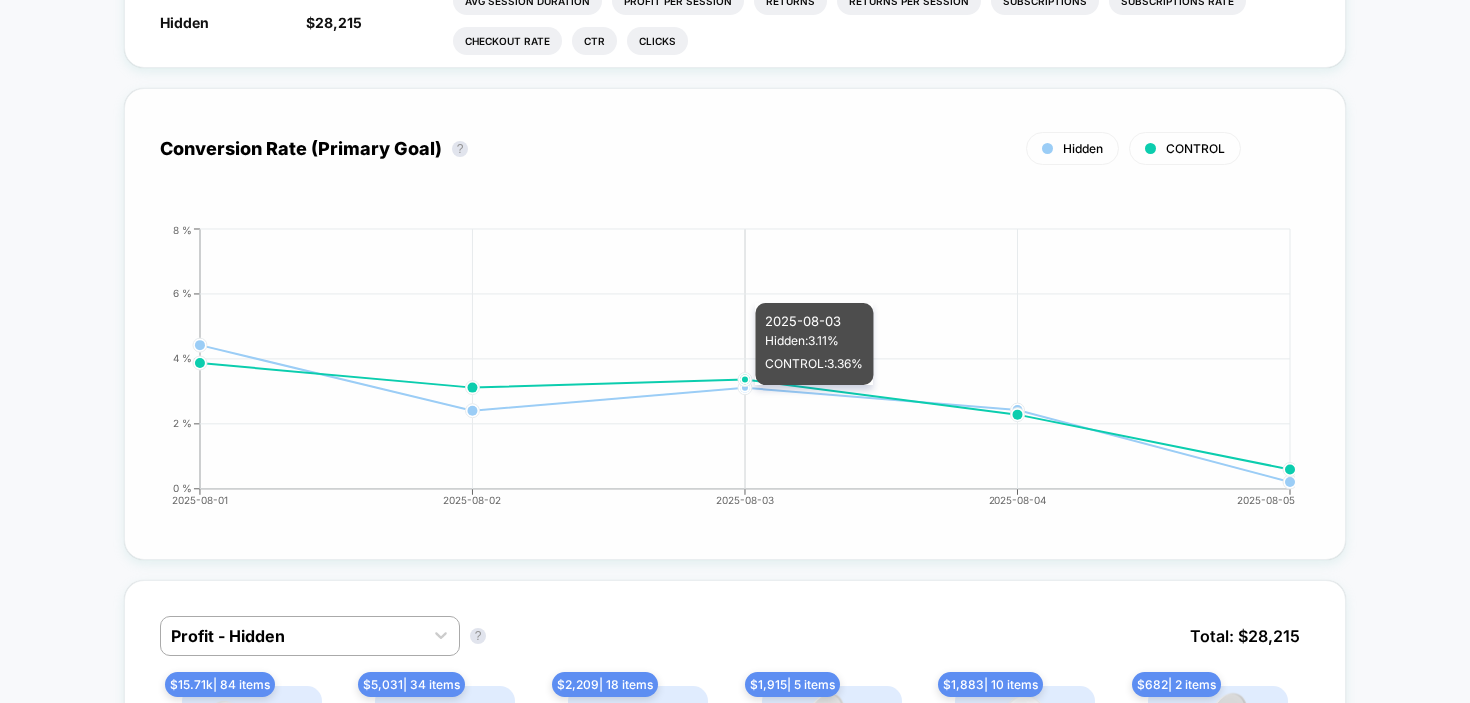 scroll, scrollTop: 774, scrollLeft: 0, axis: vertical 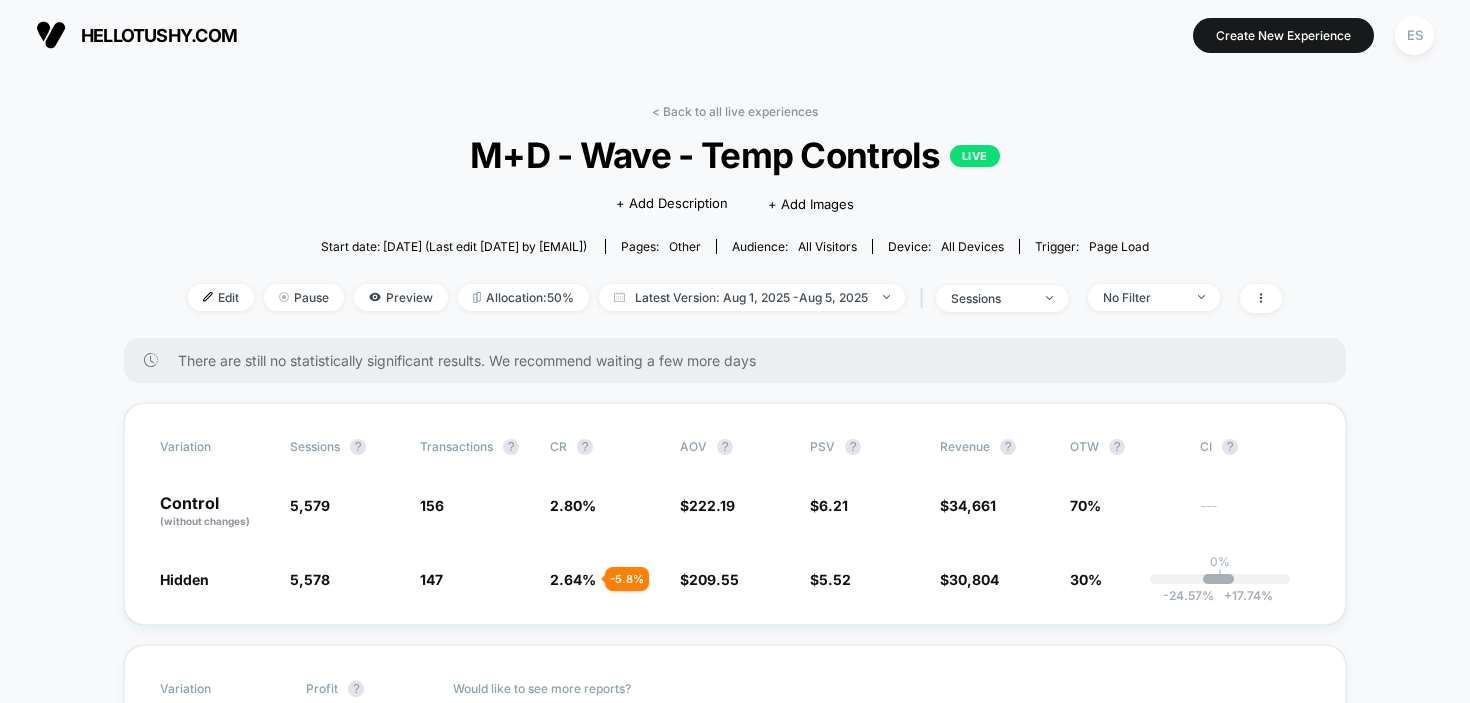 click on "hellotushy.com" at bounding box center (159, 35) 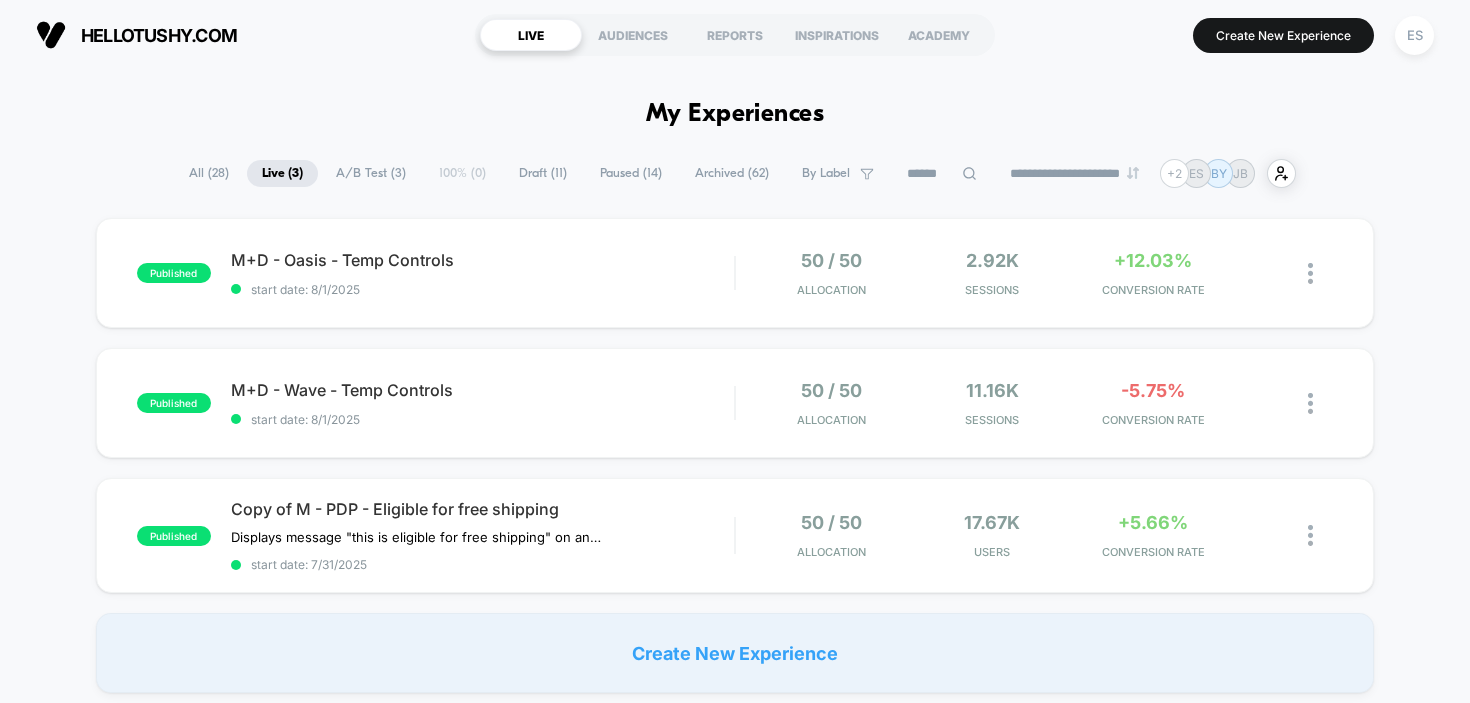 click on "Paused ( 14 )" at bounding box center [631, 173] 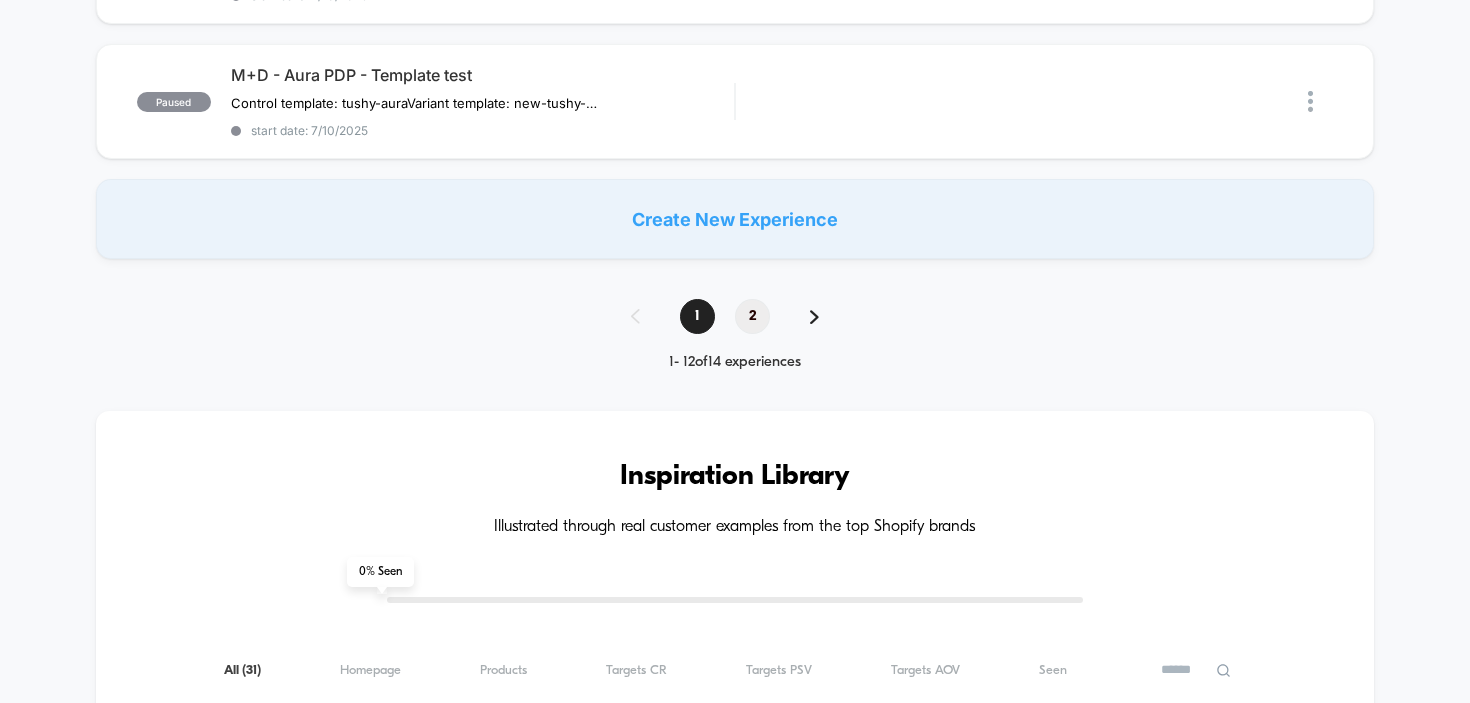 click on "2" at bounding box center (752, 316) 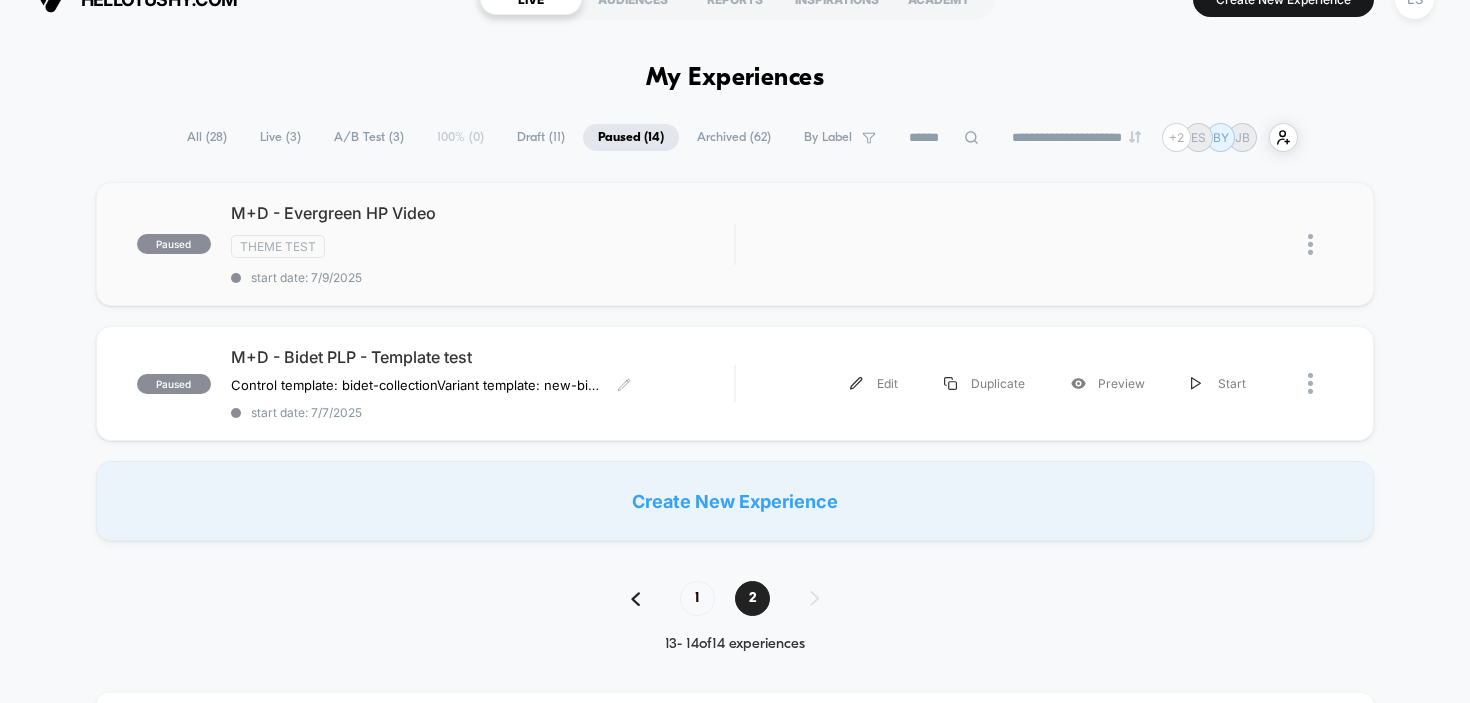 scroll, scrollTop: 24, scrollLeft: 0, axis: vertical 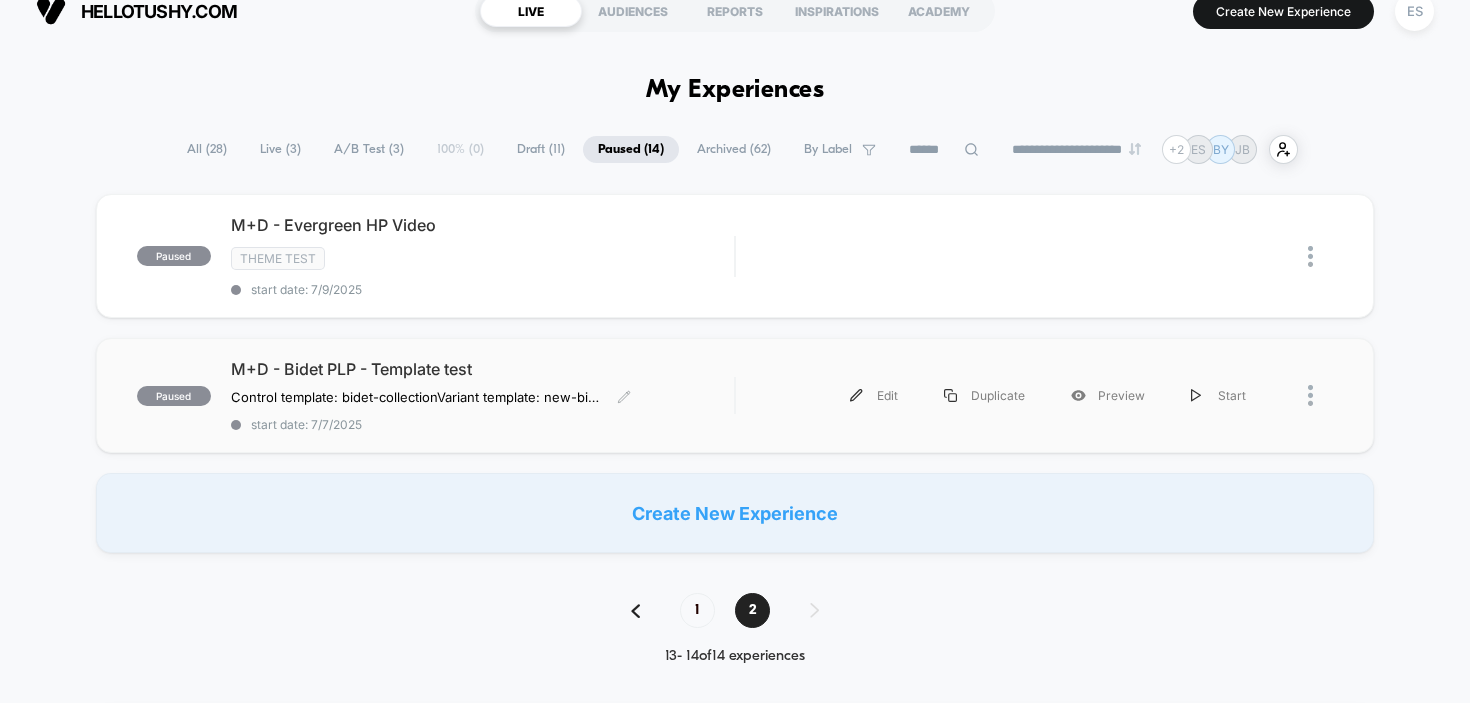 click on "M+D - Bidet PLP - Template test Control template: bidet-collection Variant template: new-bidet-collection Click to edit experience details Control template: bidet-collectionVariant template: new-bidet-collection start date: 7/7/2025" at bounding box center [483, 395] 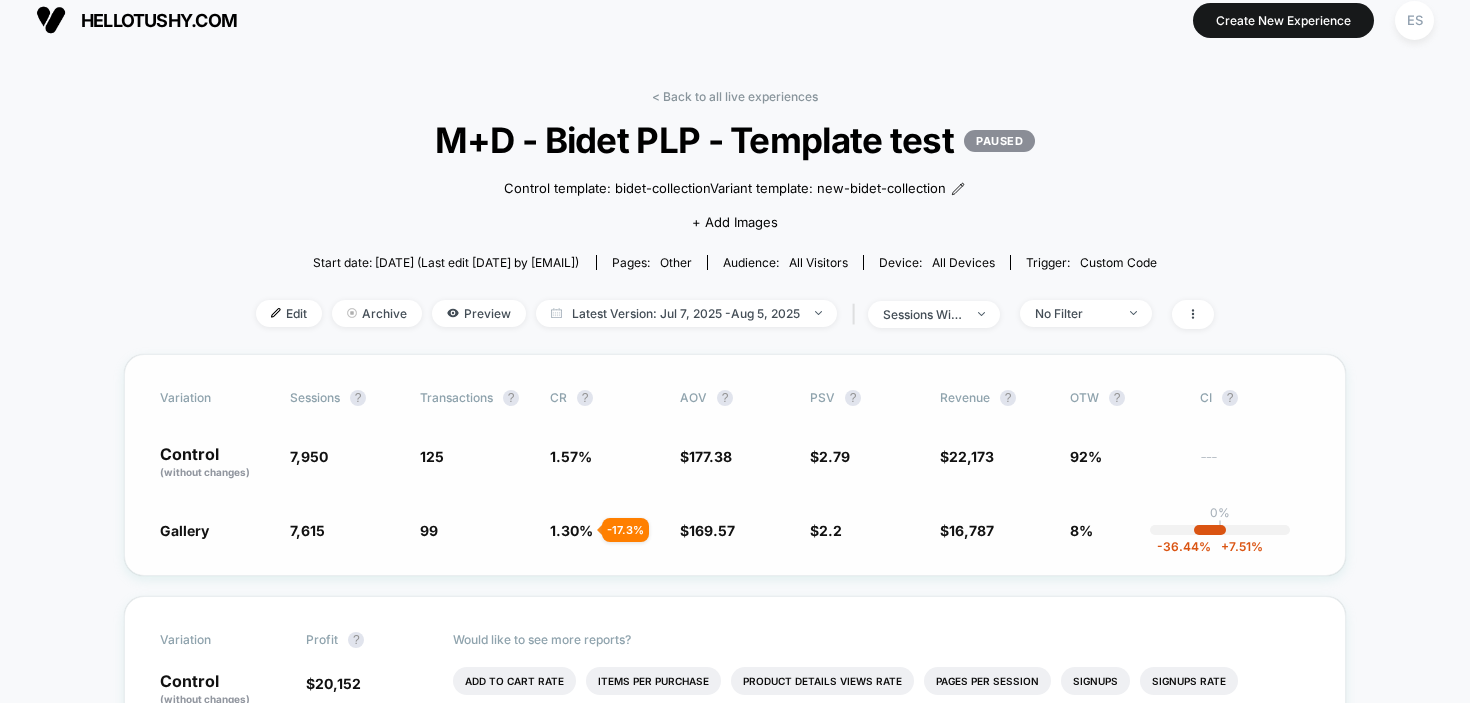scroll, scrollTop: 108, scrollLeft: 0, axis: vertical 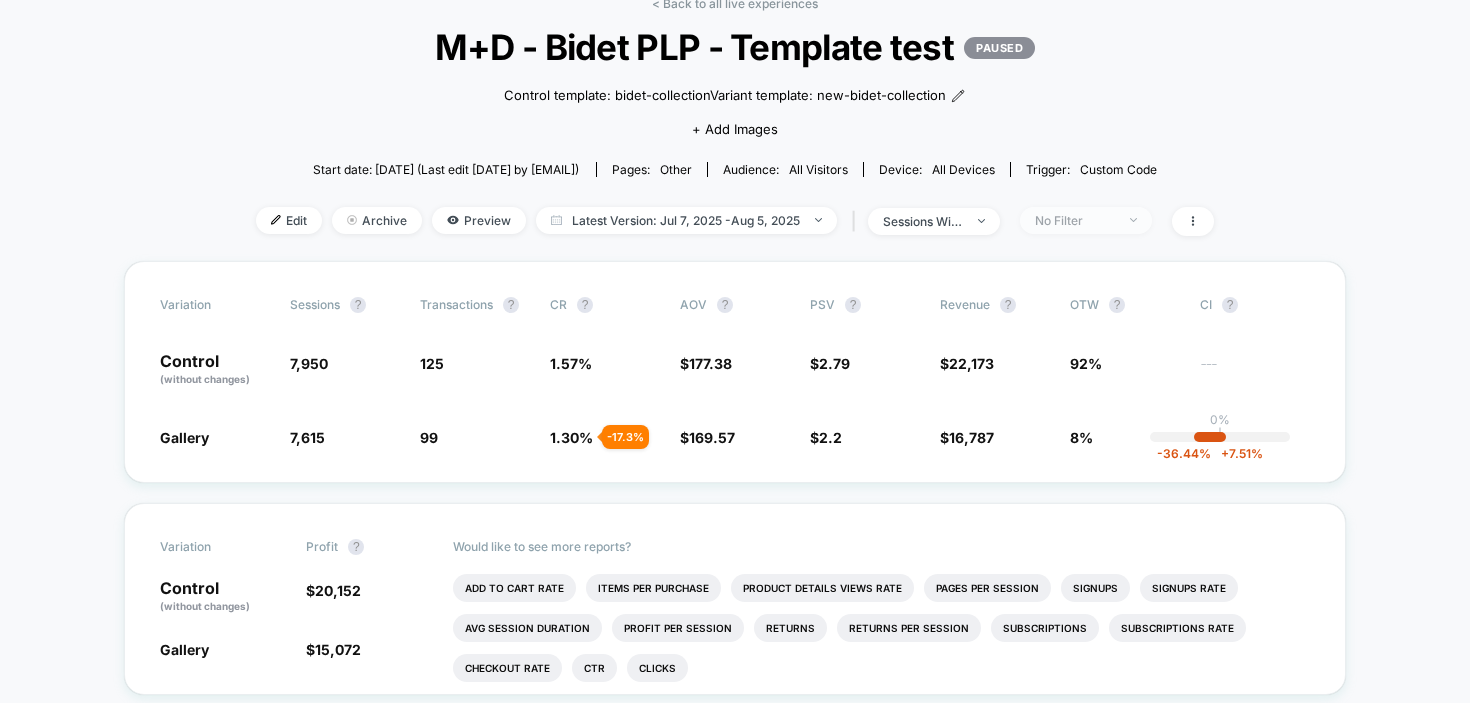click on "No Filter" at bounding box center [1075, 220] 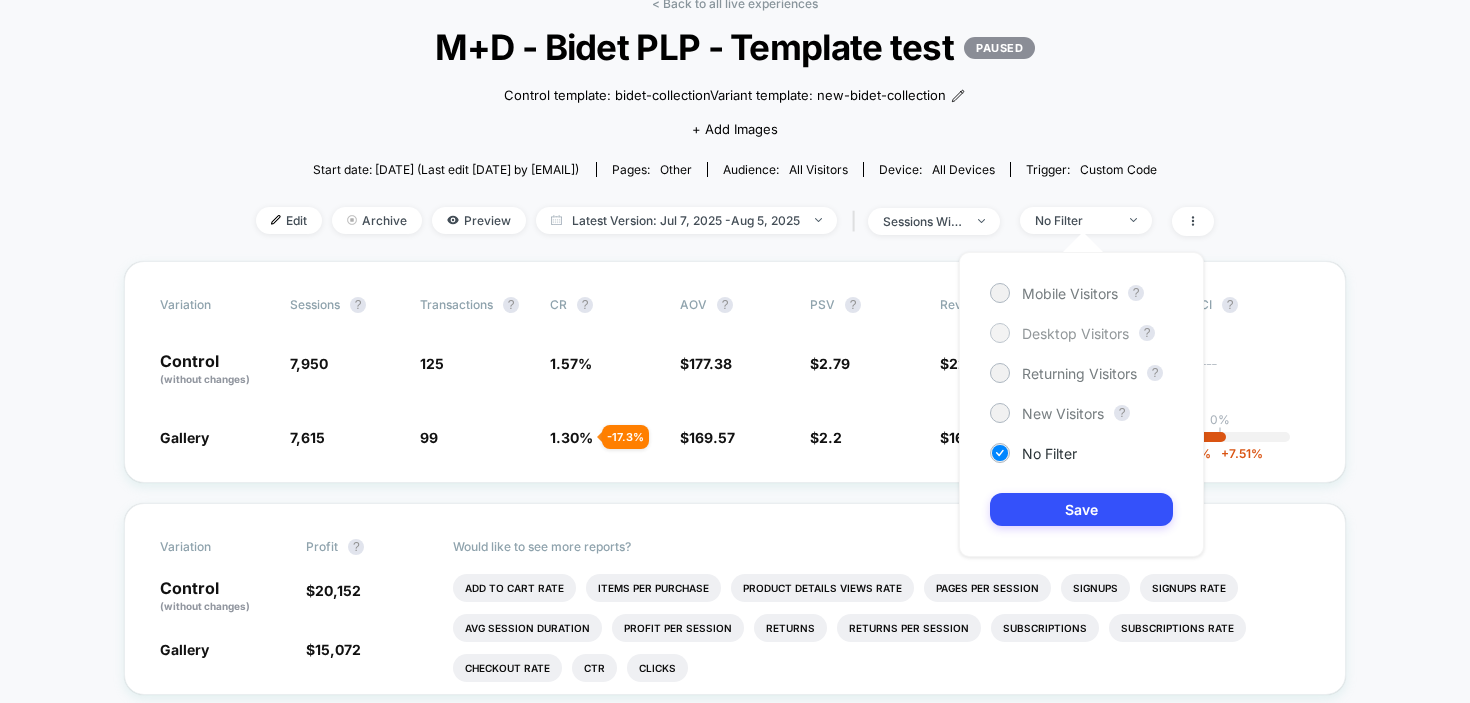 click on "Desktop Visitors" at bounding box center [1075, 333] 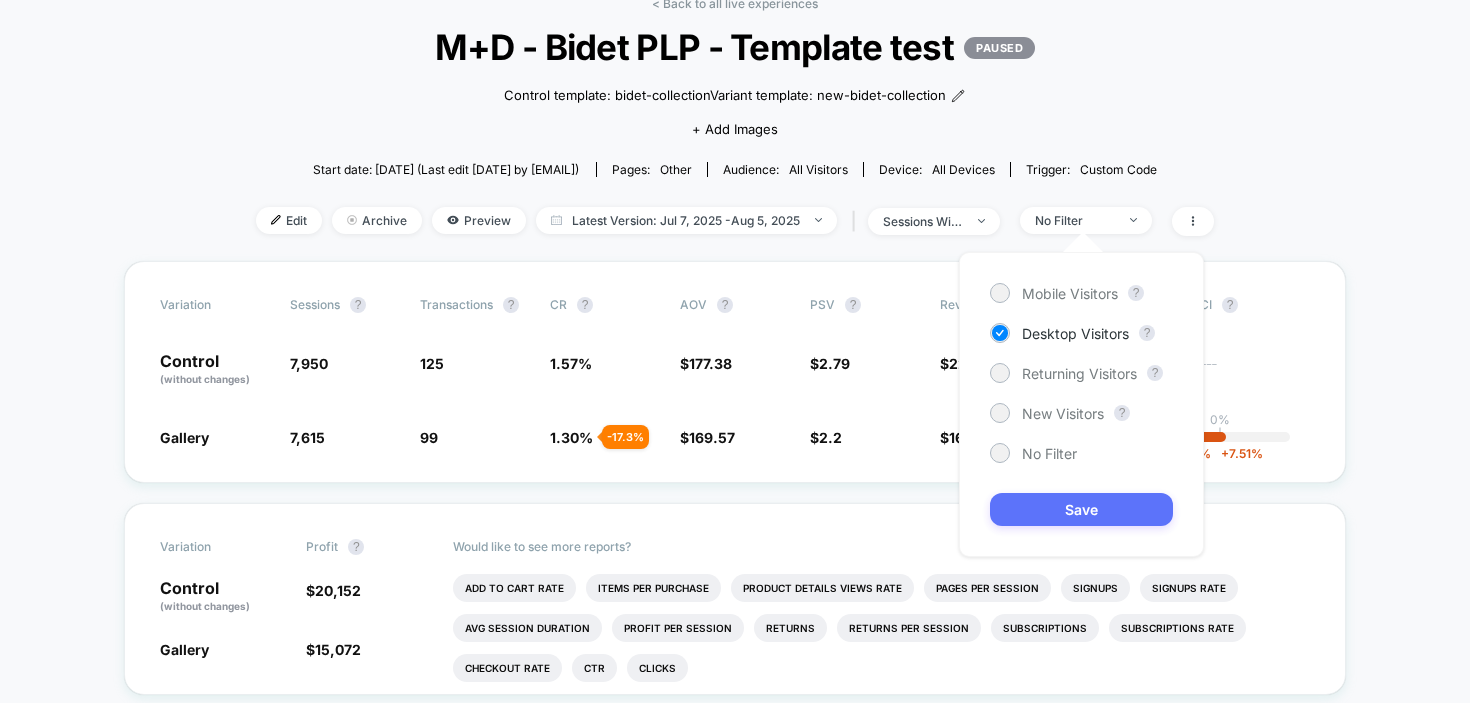 click on "Save" at bounding box center [1081, 509] 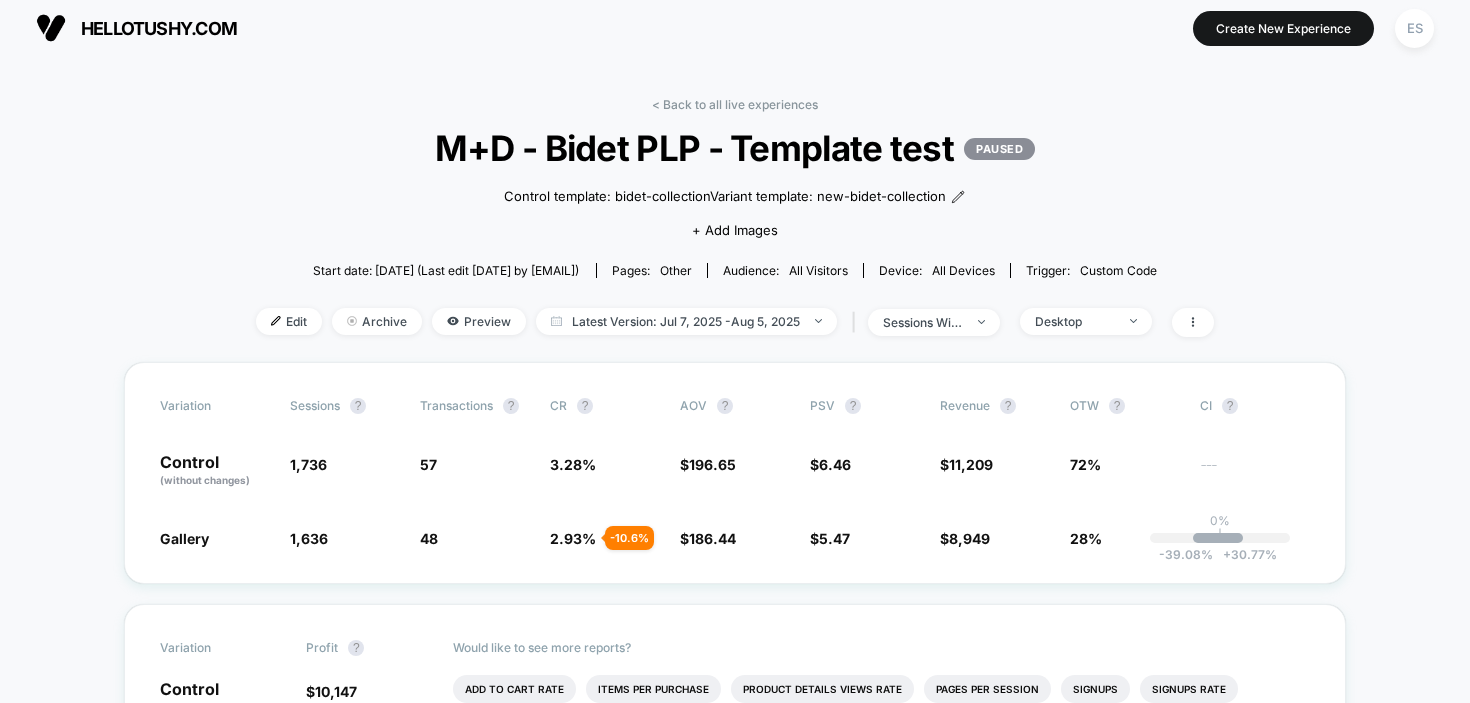 scroll, scrollTop: 0, scrollLeft: 0, axis: both 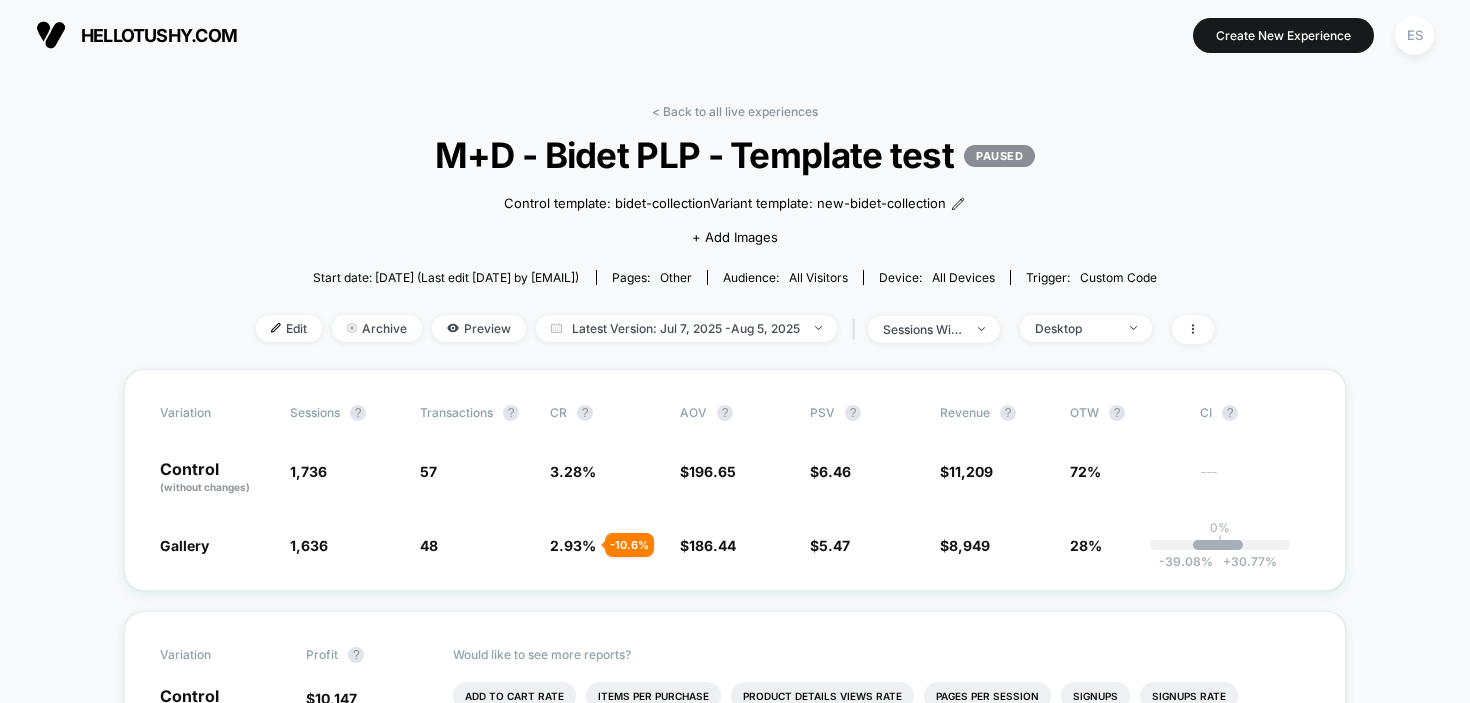 click on "hellotushy.com" at bounding box center [159, 35] 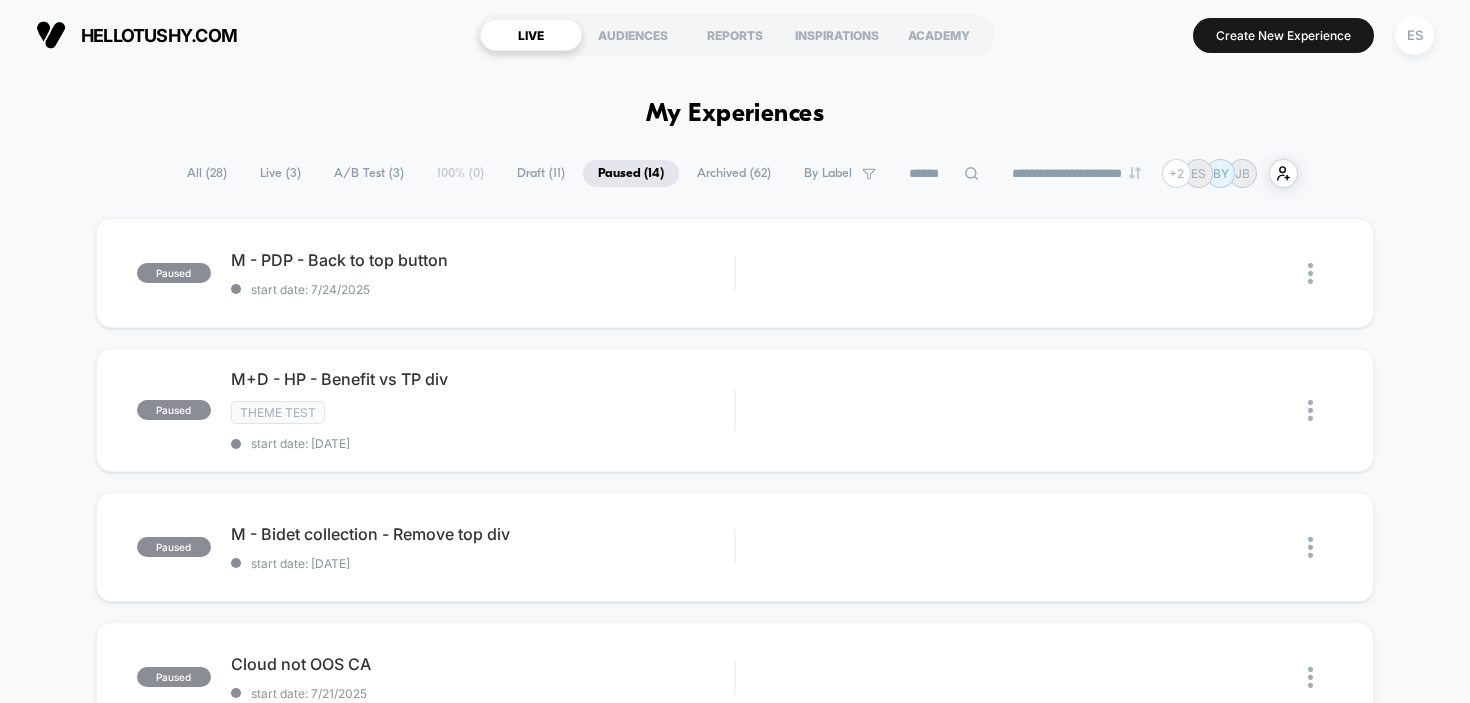 click on "Live ( 3 )" at bounding box center [280, 173] 